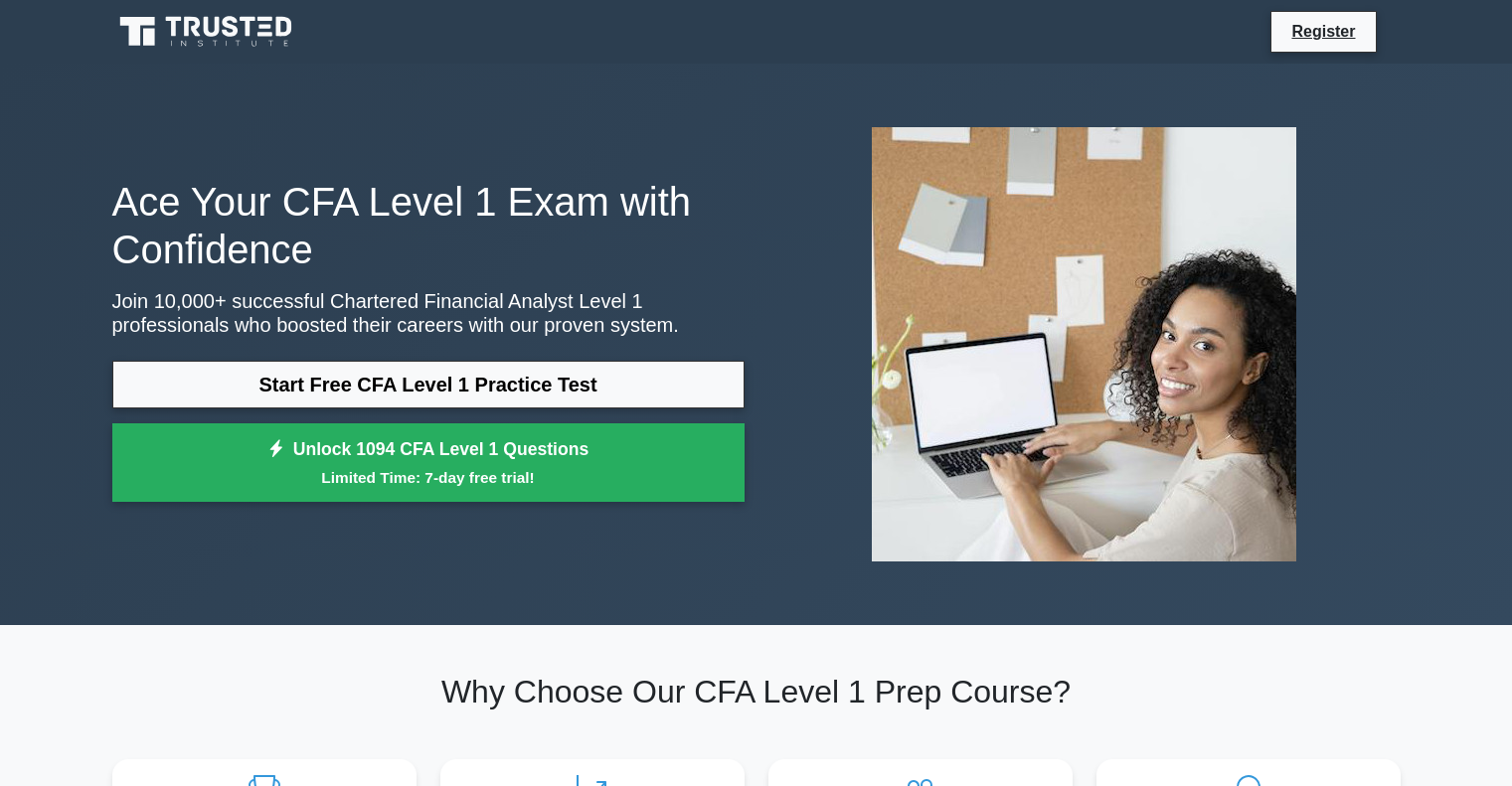 scroll, scrollTop: 0, scrollLeft: 0, axis: both 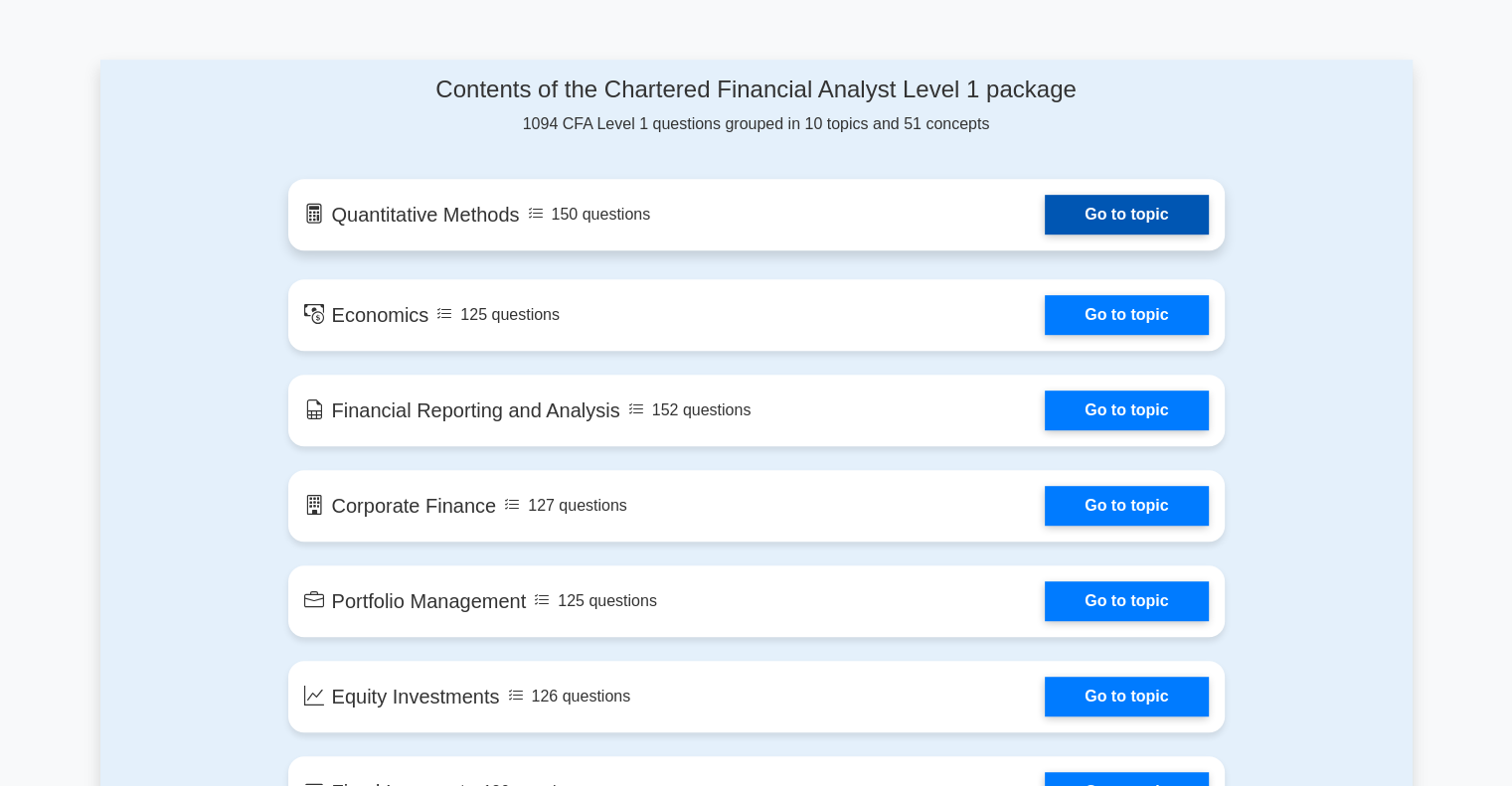 click on "Go to topic" at bounding box center [1126, 215] 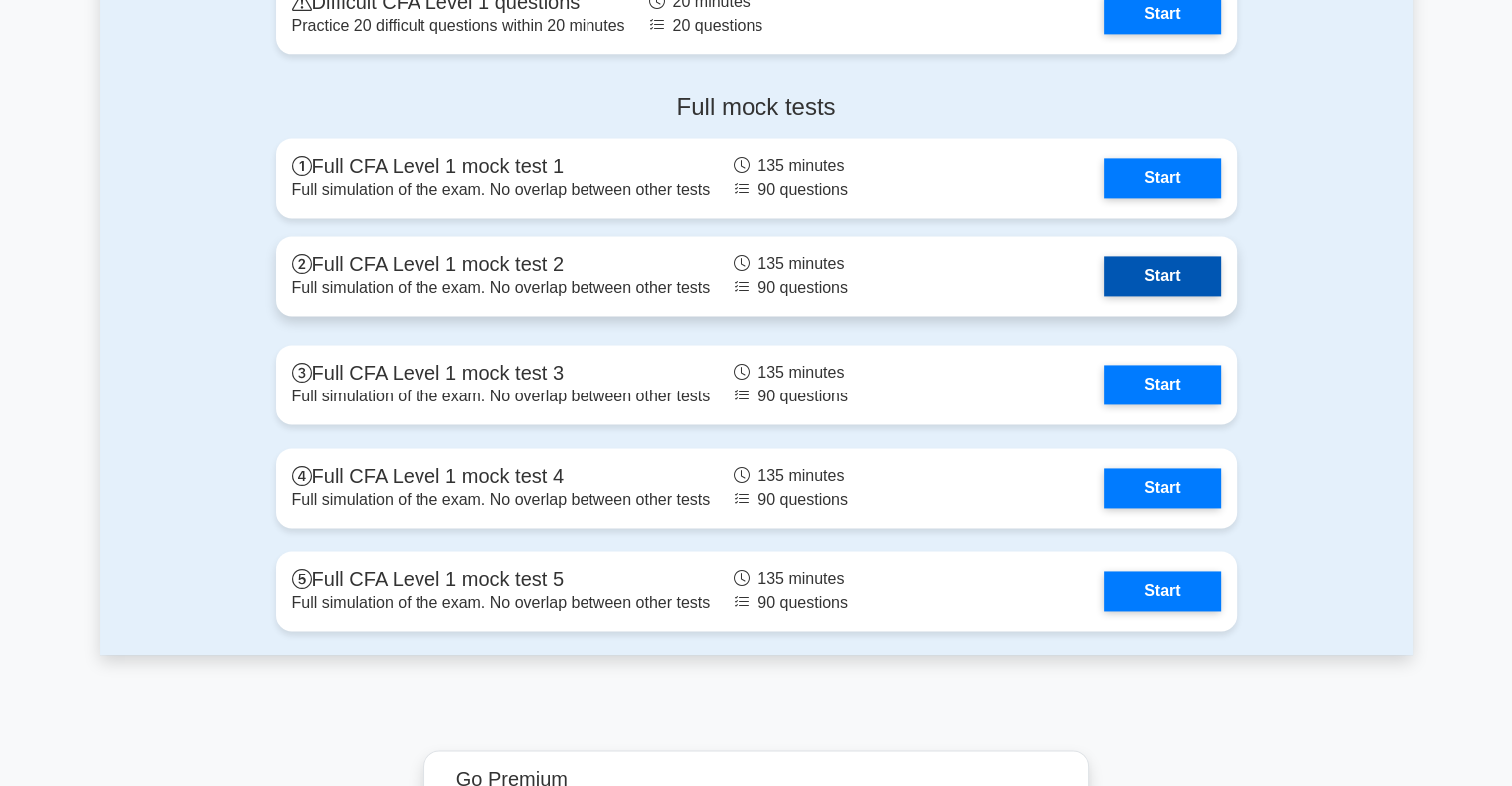 scroll, scrollTop: 2782, scrollLeft: 0, axis: vertical 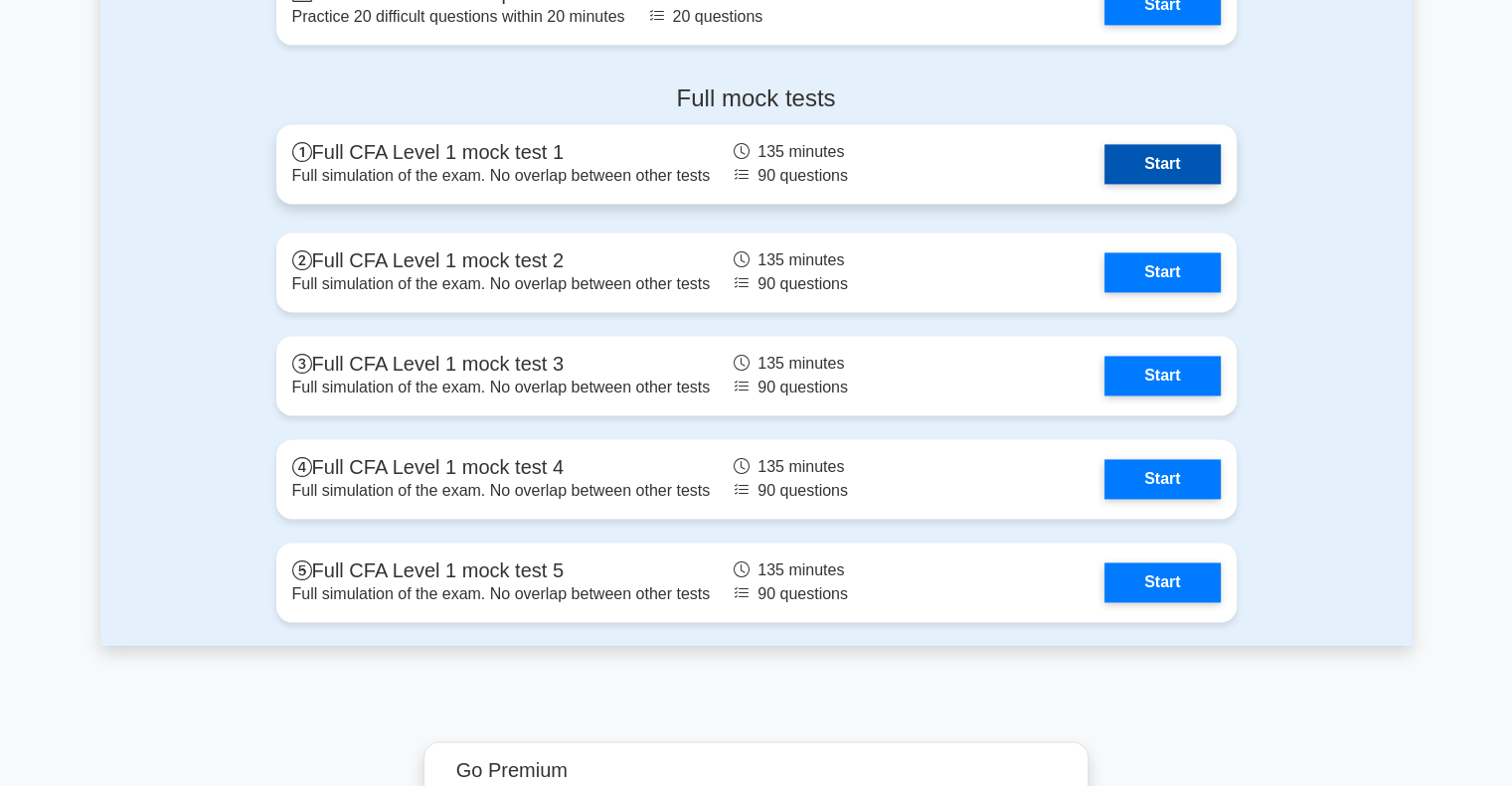 click on "Start" at bounding box center [1162, 164] 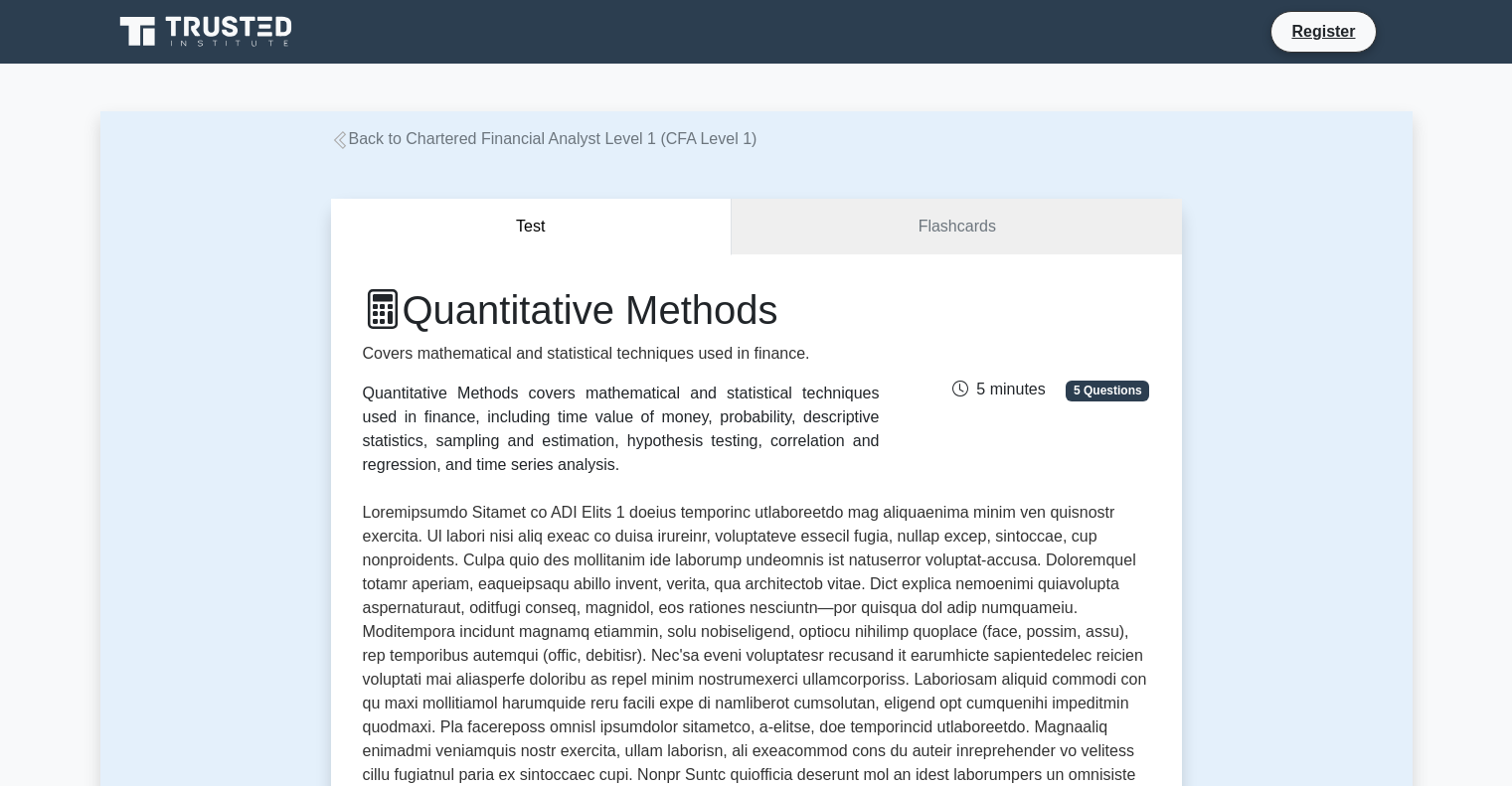 scroll, scrollTop: 0, scrollLeft: 0, axis: both 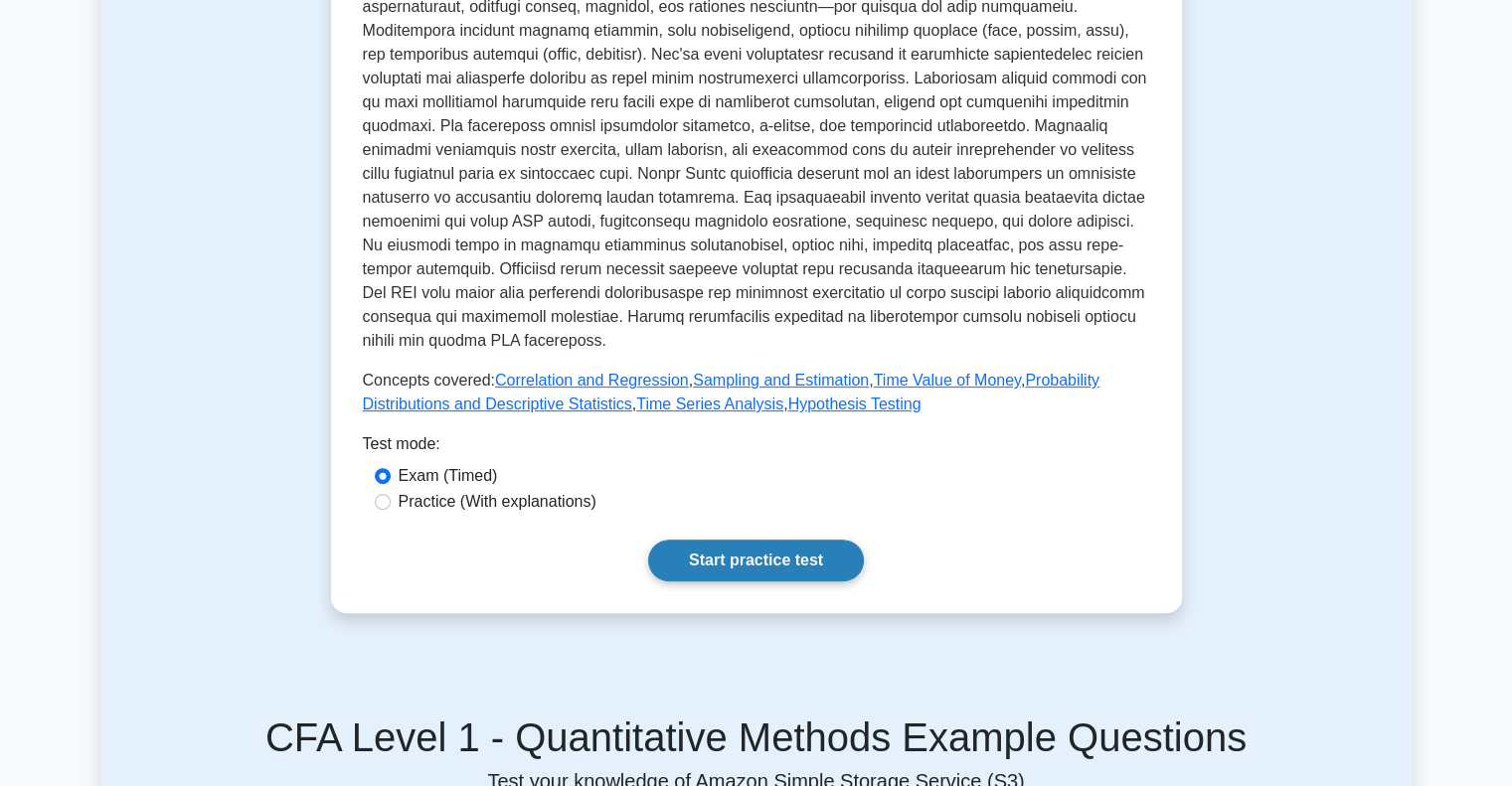 click on "Start practice test" at bounding box center (756, 560) 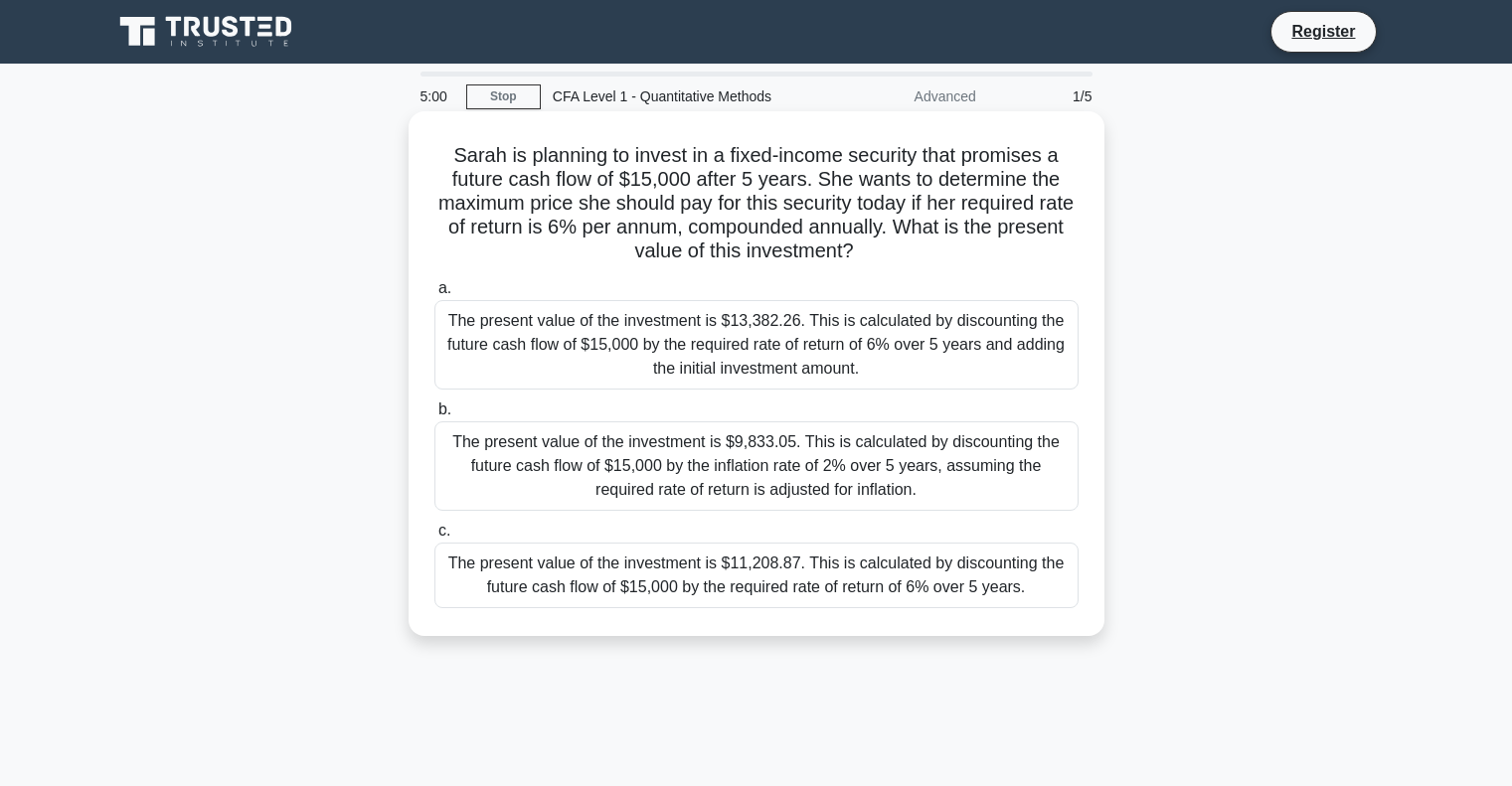 scroll, scrollTop: 0, scrollLeft: 0, axis: both 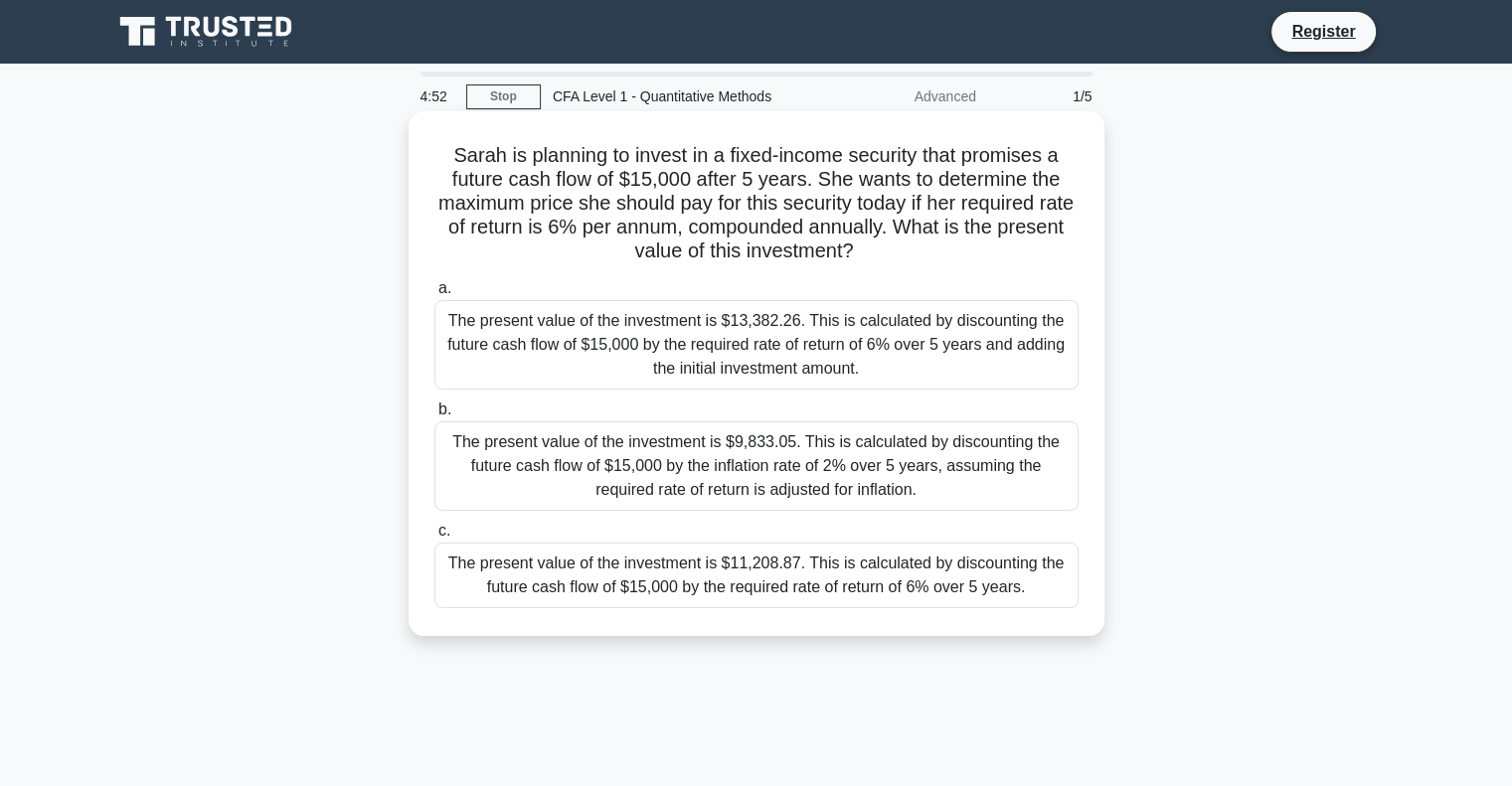 click on "The present value of the investment is $13,382.26. This is calculated by discounting the future cash flow of $15,000 by the required rate of return of 6% over 5 years and adding the initial investment amount." at bounding box center [756, 345] 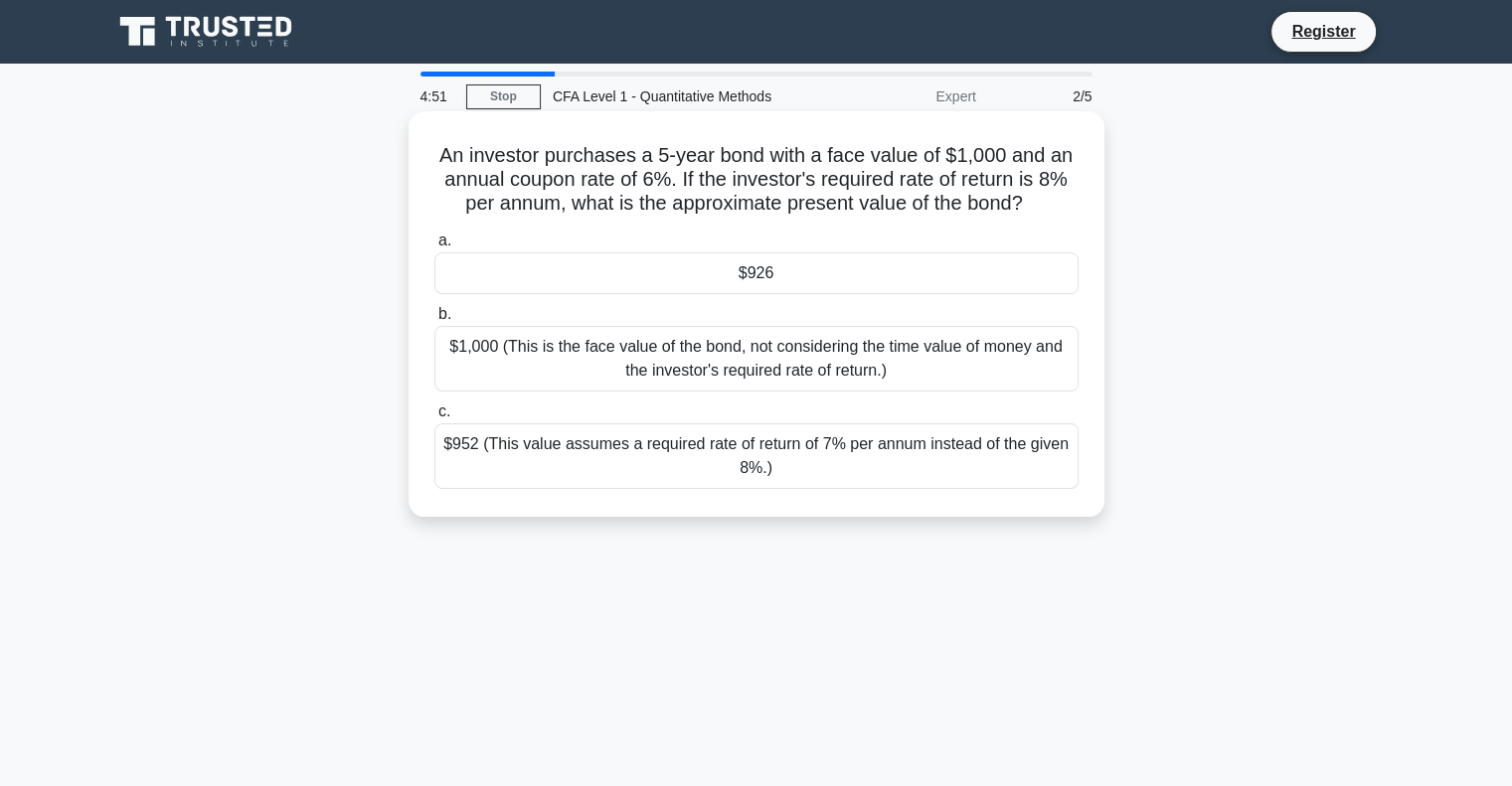 click on "$926" at bounding box center [756, 273] 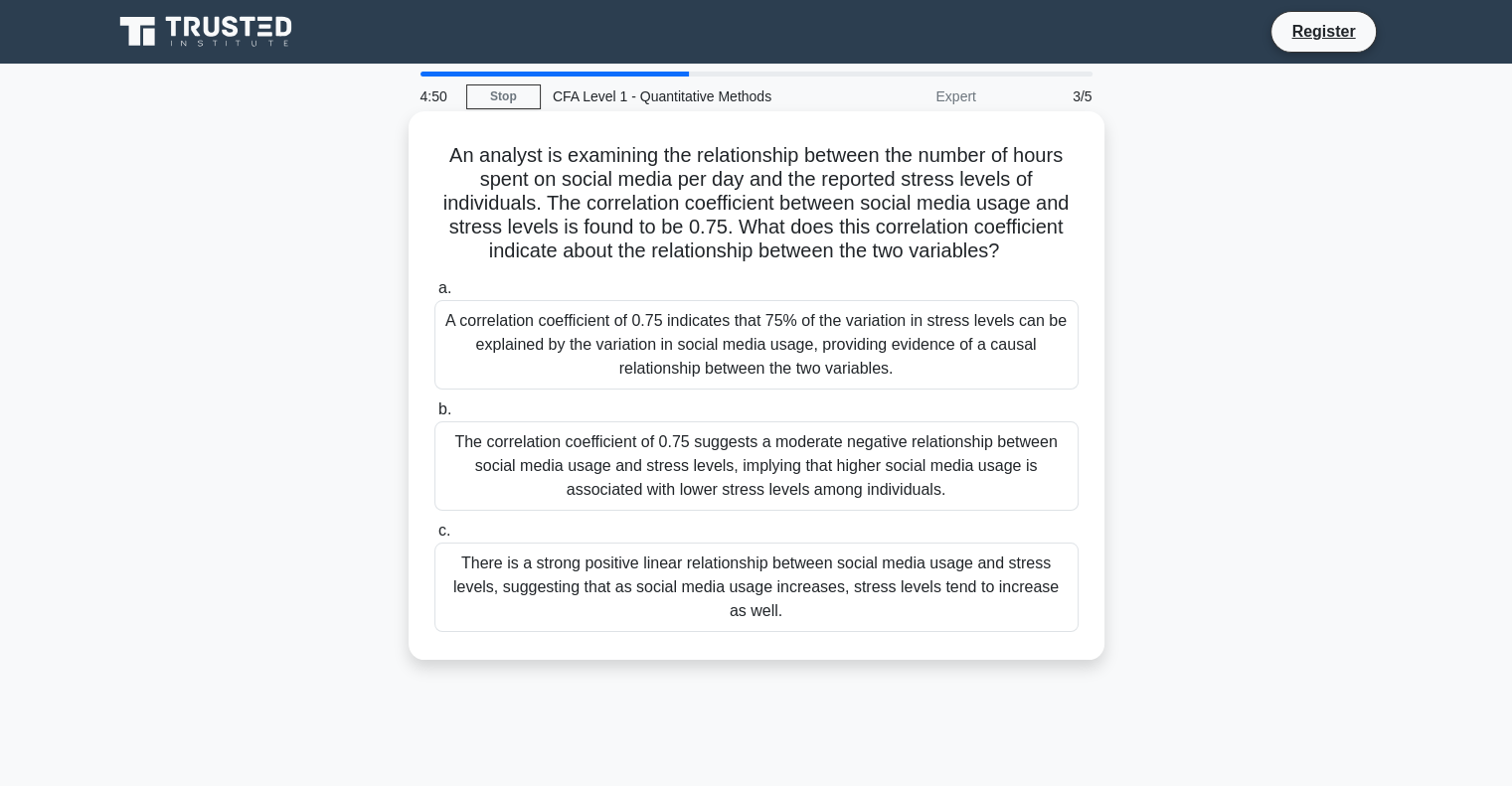 click on "A correlation coefficient of 0.75 indicates that 75% of the variation in stress levels can be explained by the variation in social media usage, providing evidence of a causal relationship between the two variables." at bounding box center (756, 345) 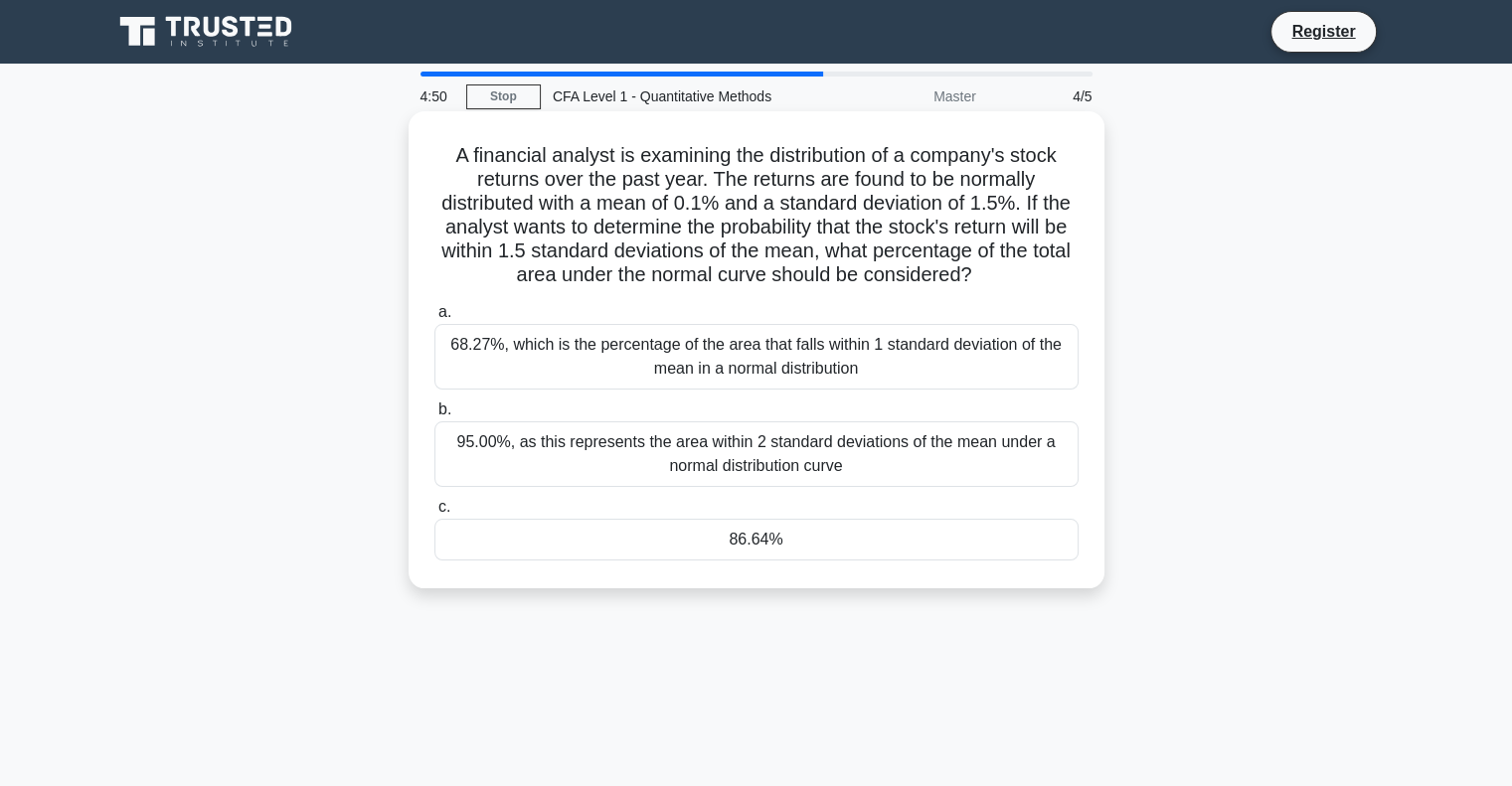 click on "68.27%, which is the percentage of the area that falls within 1 standard deviation of the mean in a normal distribution" at bounding box center [756, 357] 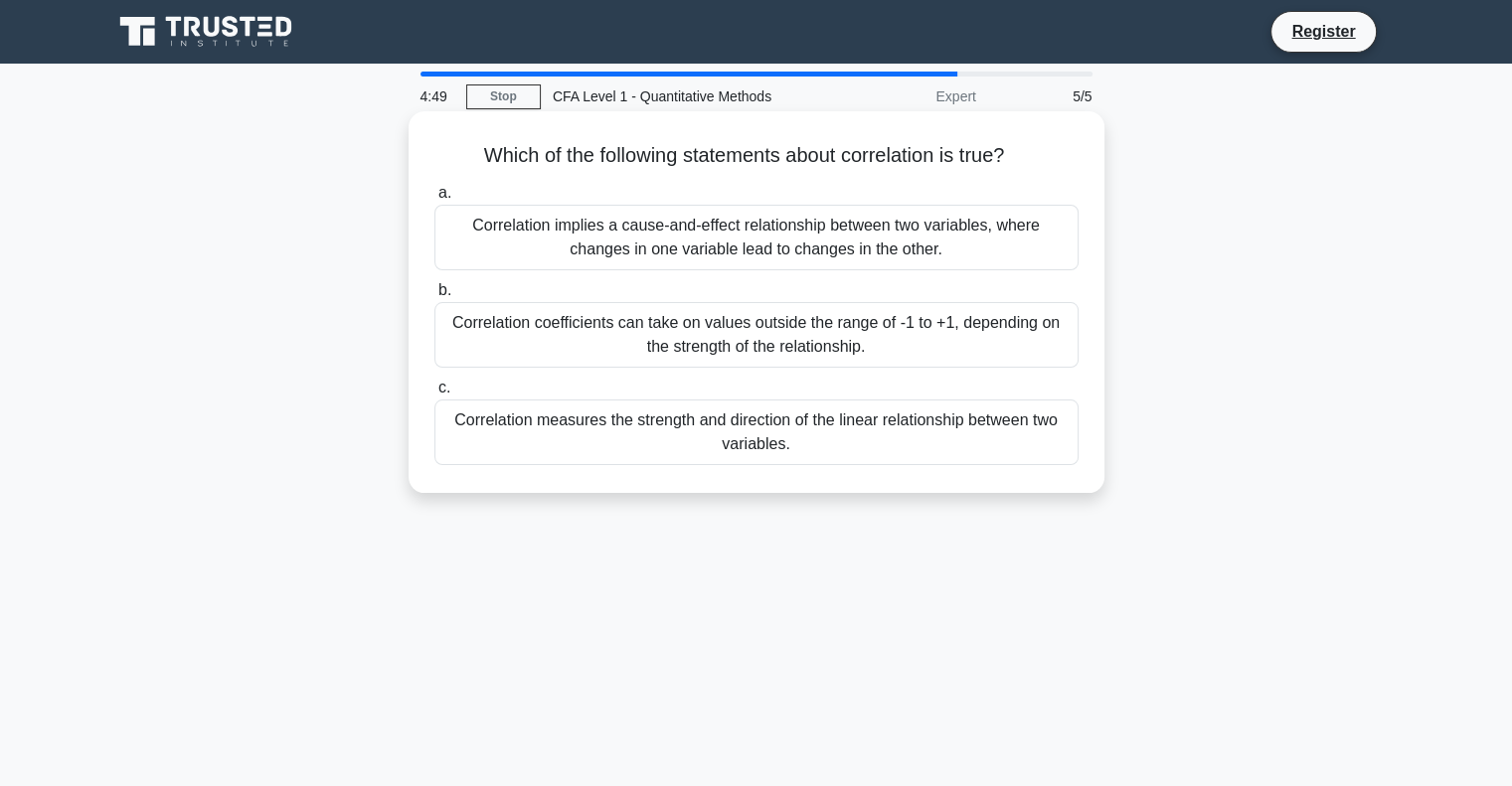 click on "Correlation coefficients can take on values outside the range of -1 to +1, depending on the strength of the relationship." at bounding box center [756, 335] 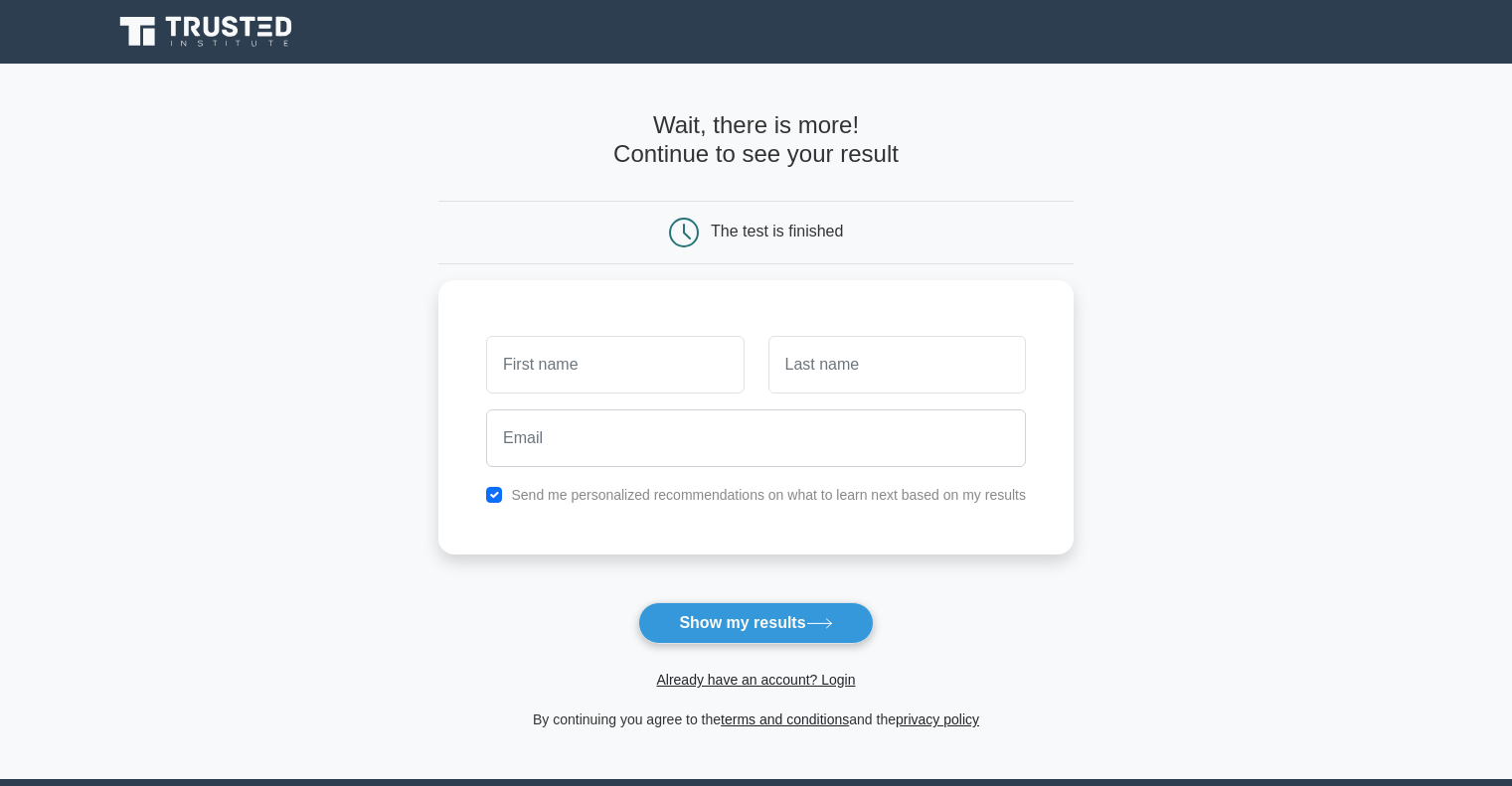 scroll, scrollTop: 0, scrollLeft: 0, axis: both 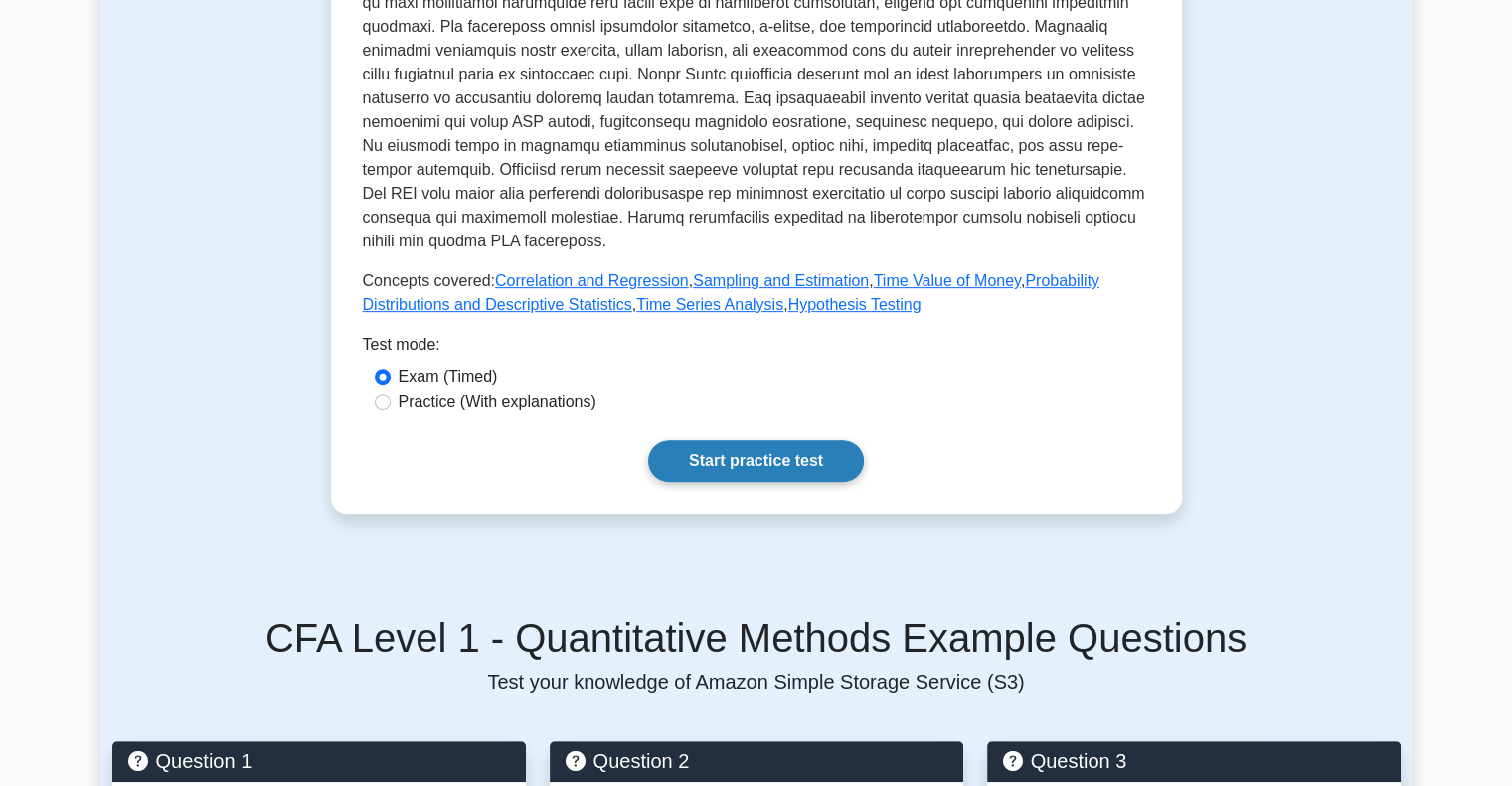 click on "Start practice test" at bounding box center (756, 461) 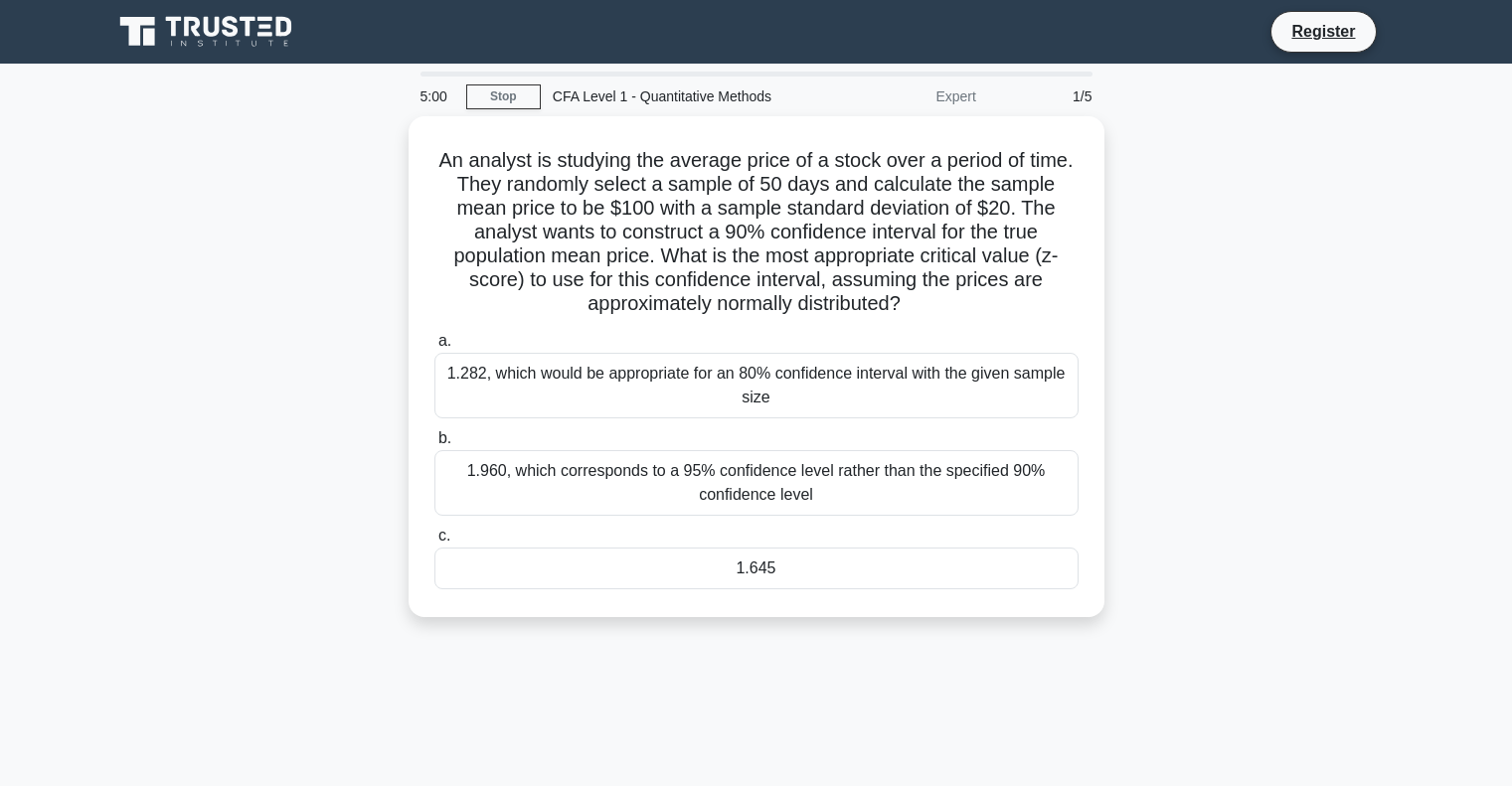 scroll, scrollTop: 0, scrollLeft: 0, axis: both 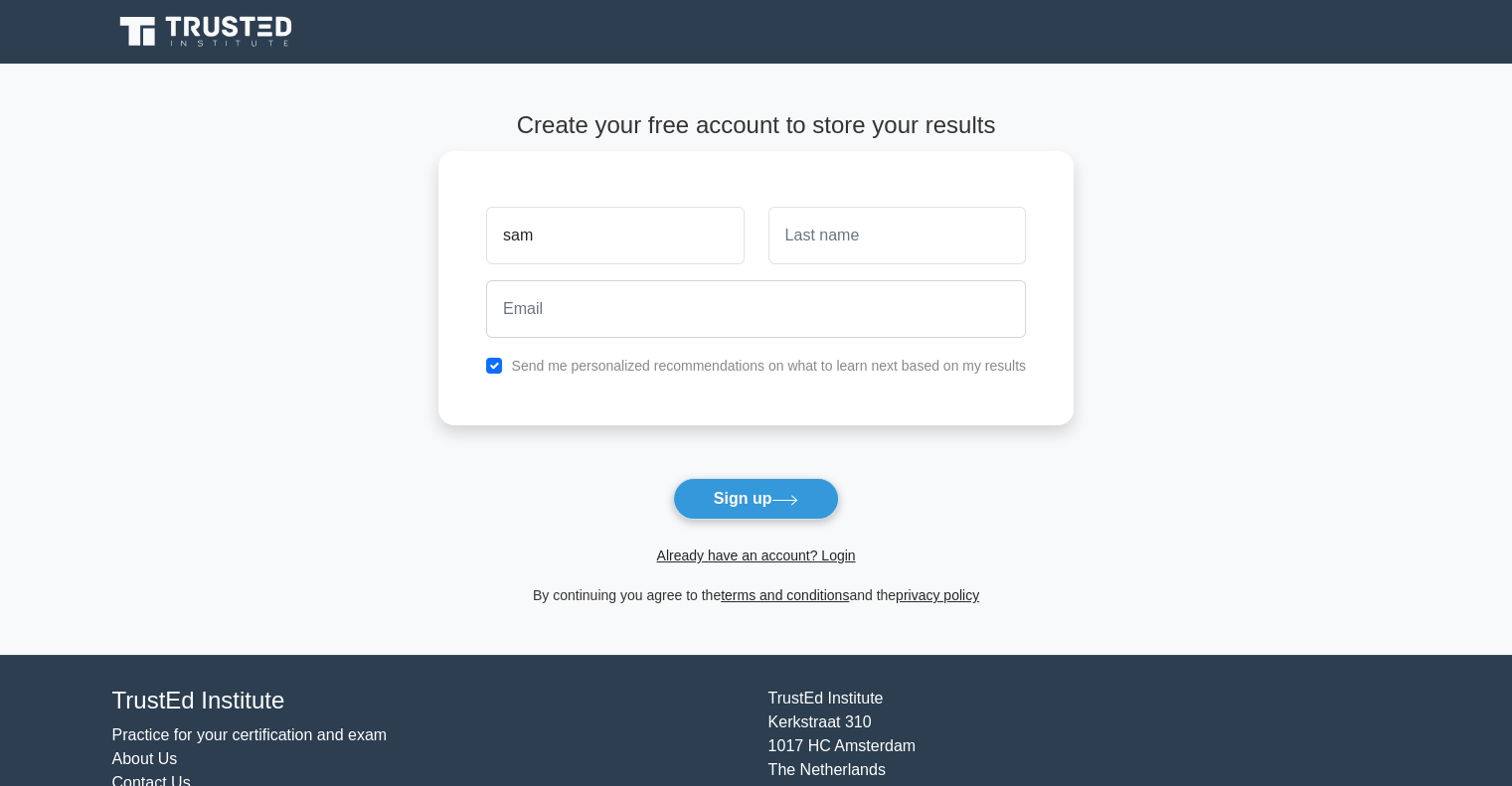 type on "sam" 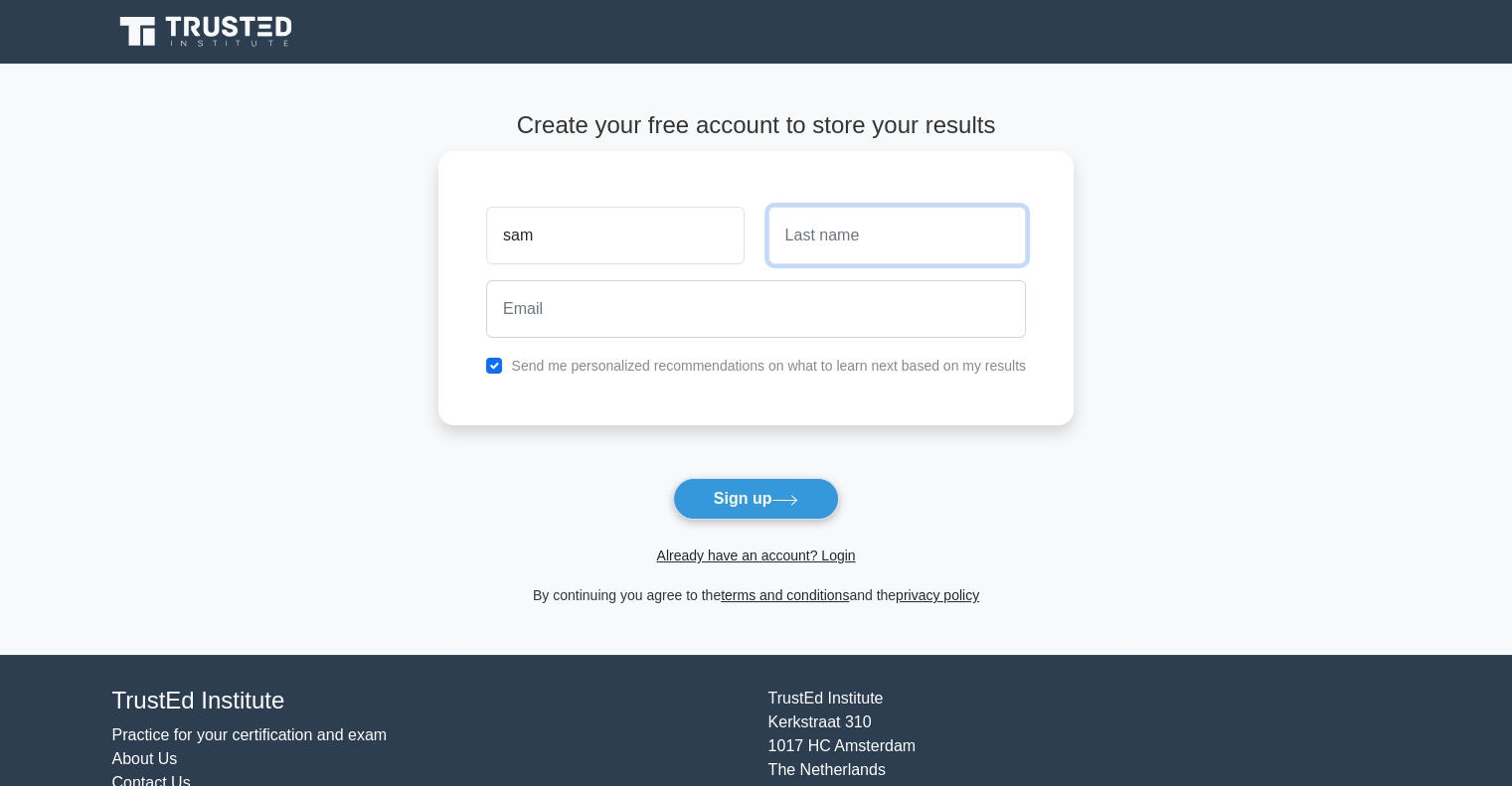 click at bounding box center (897, 236) 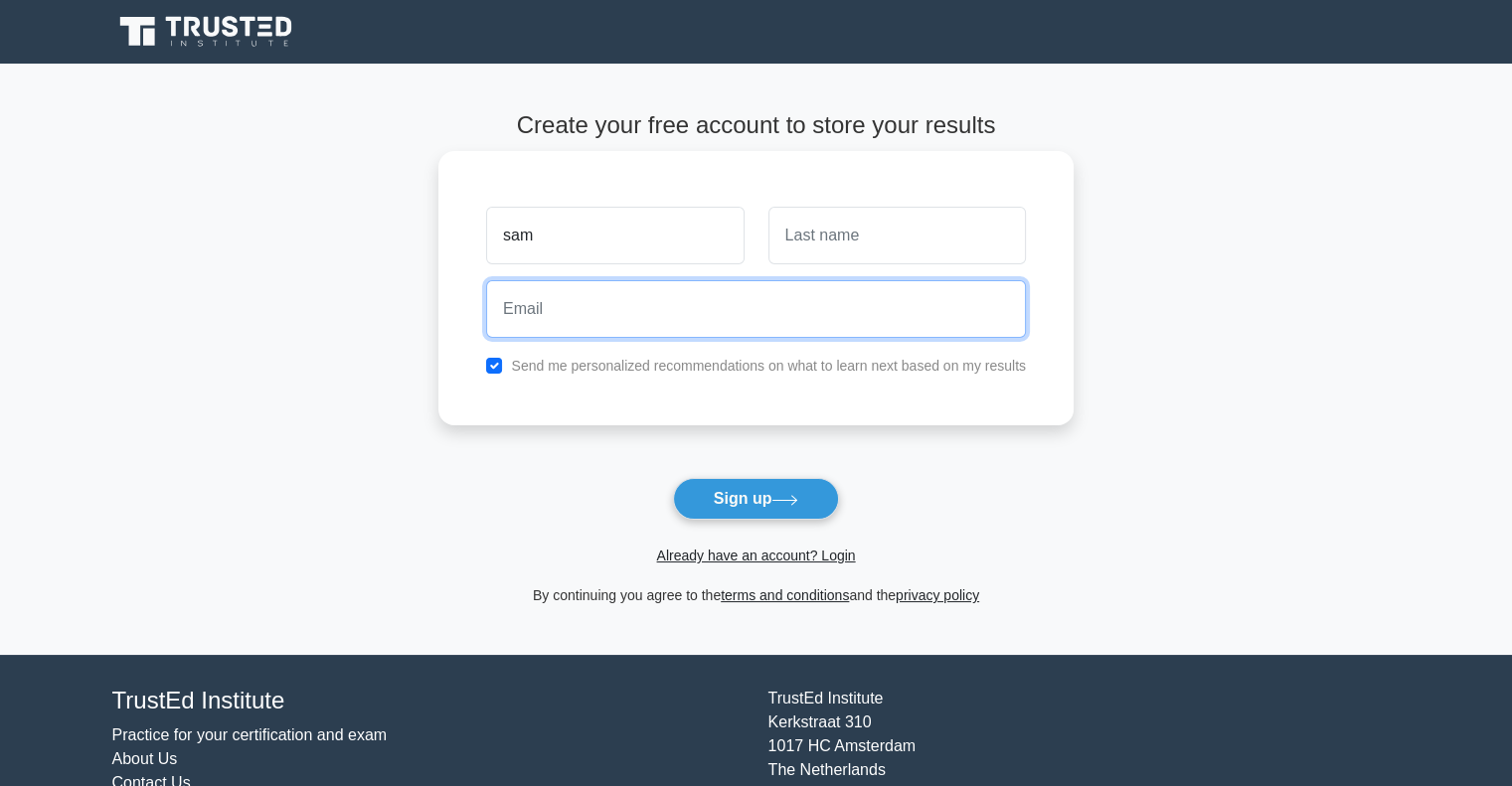 click at bounding box center [756, 309] 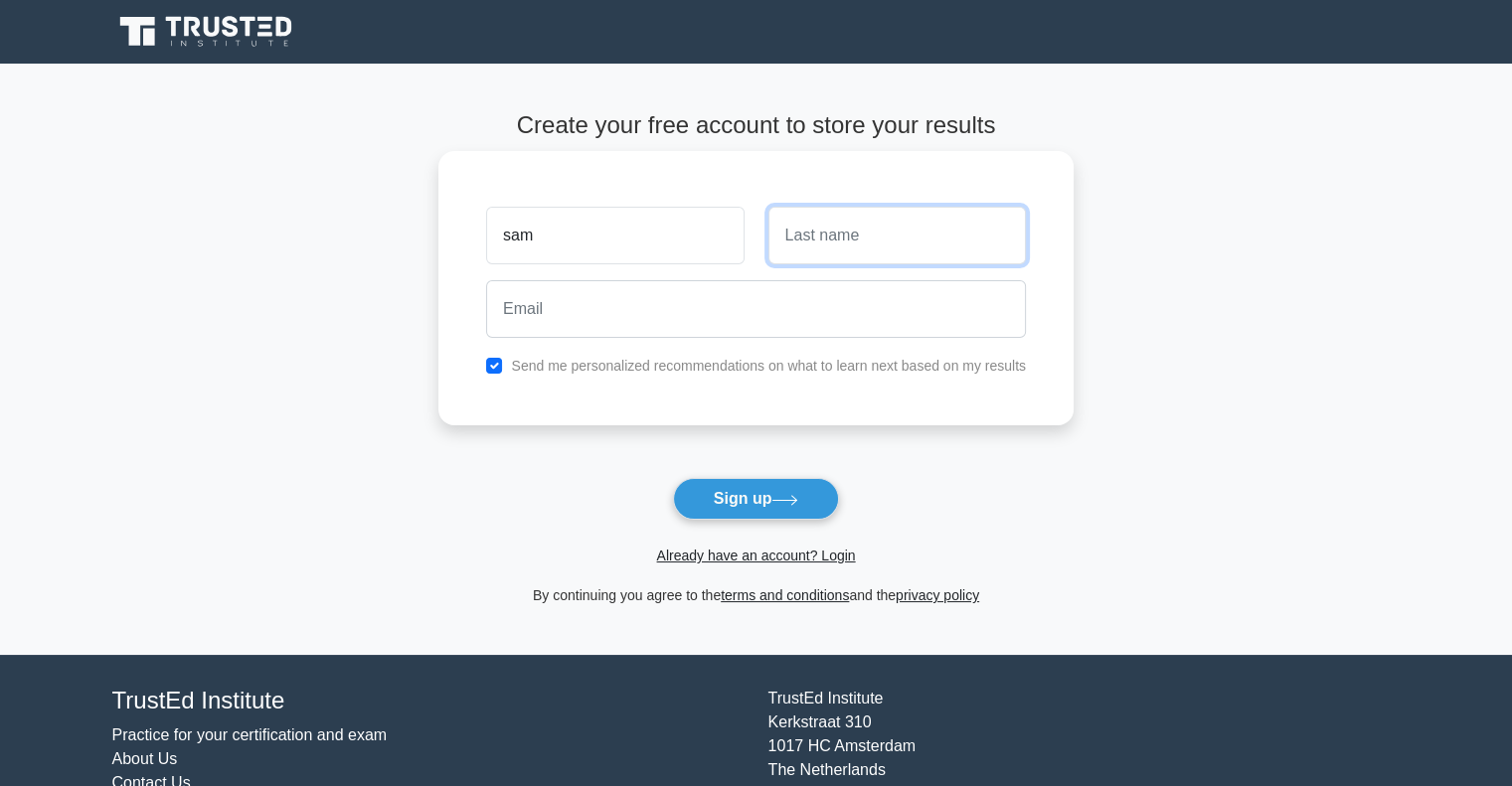 click at bounding box center (897, 236) 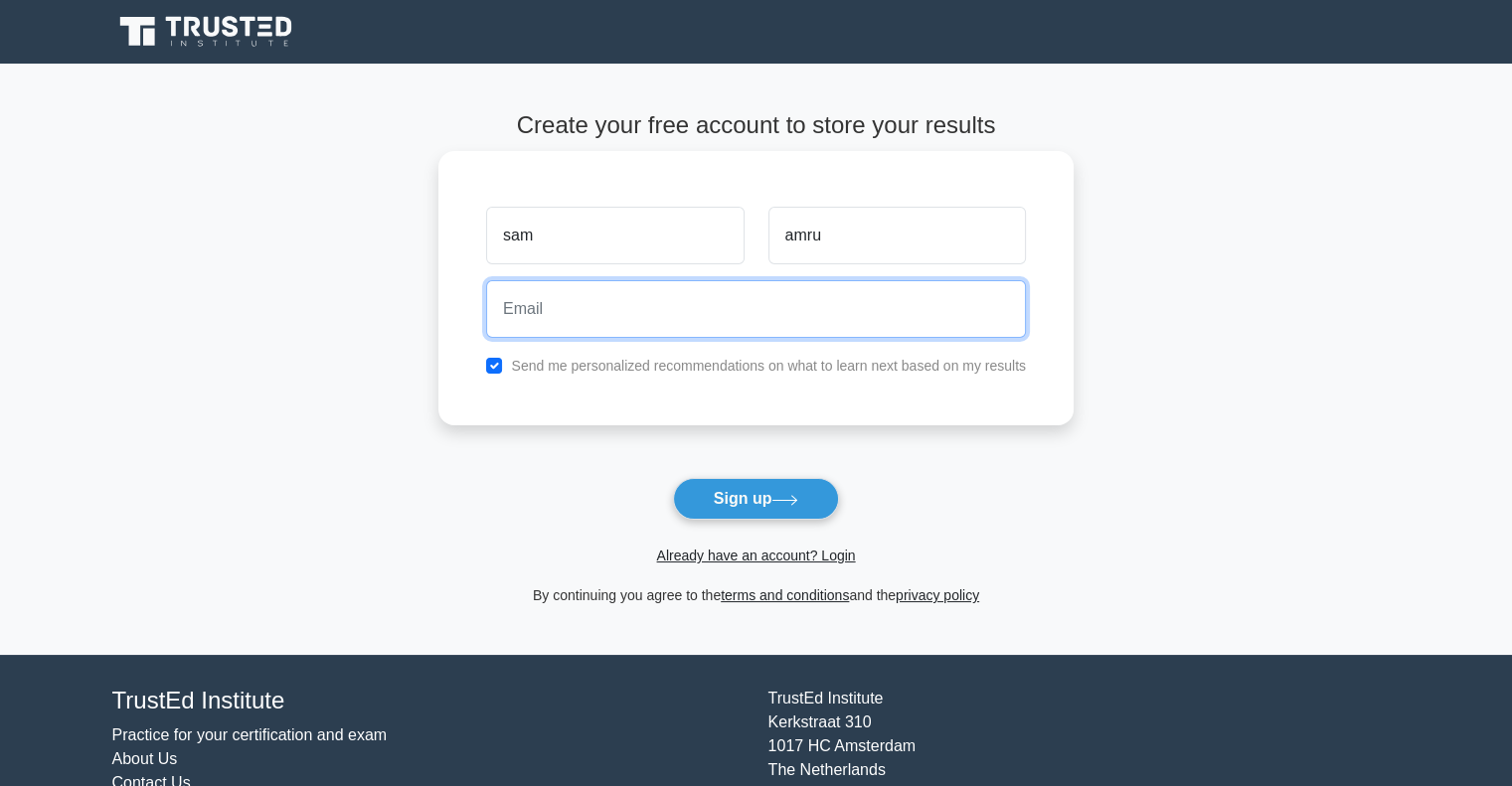 click at bounding box center (756, 309) 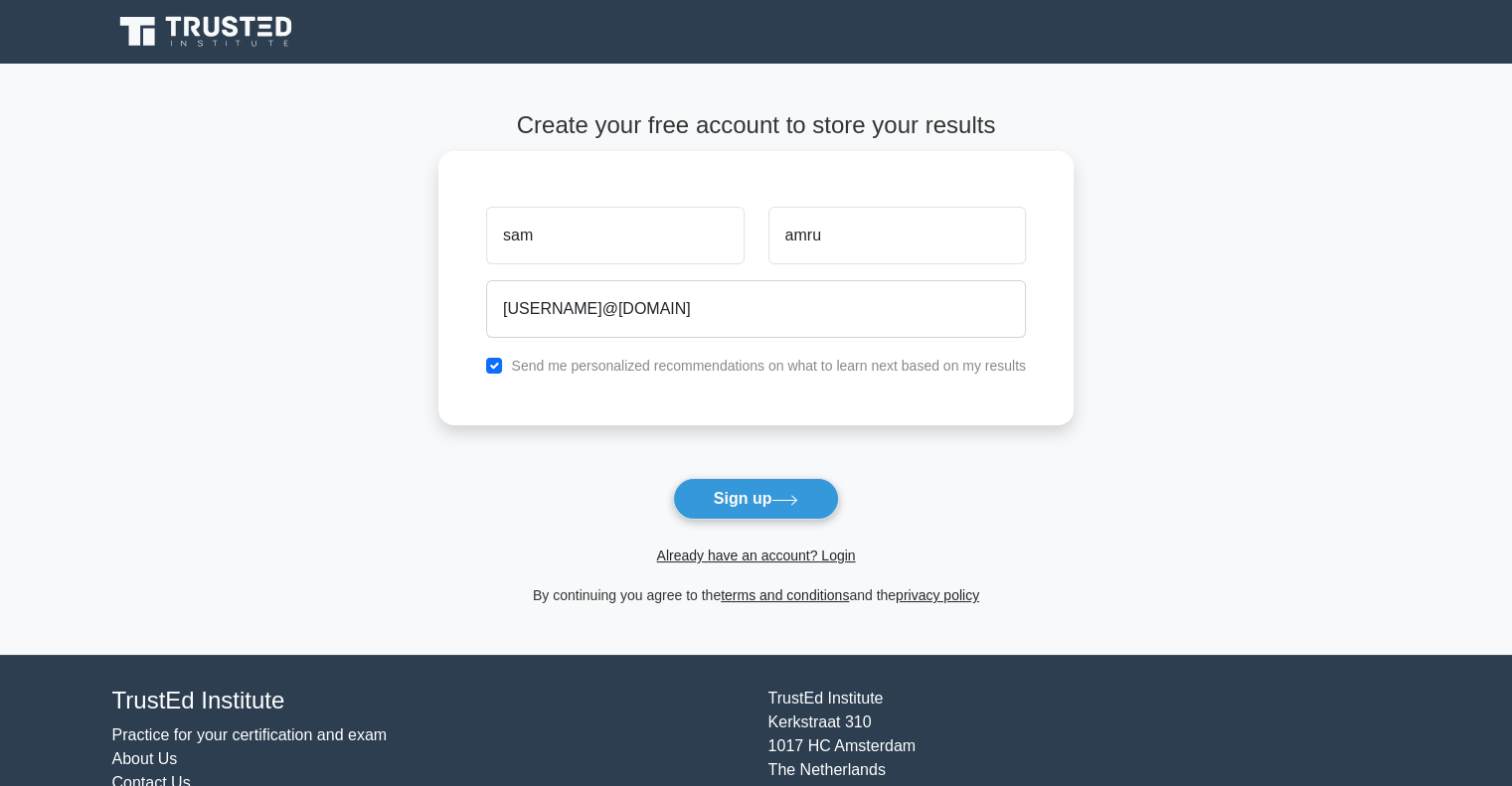 click on "Send me personalized recommendations on what to learn next based on my results" at bounding box center (768, 366) 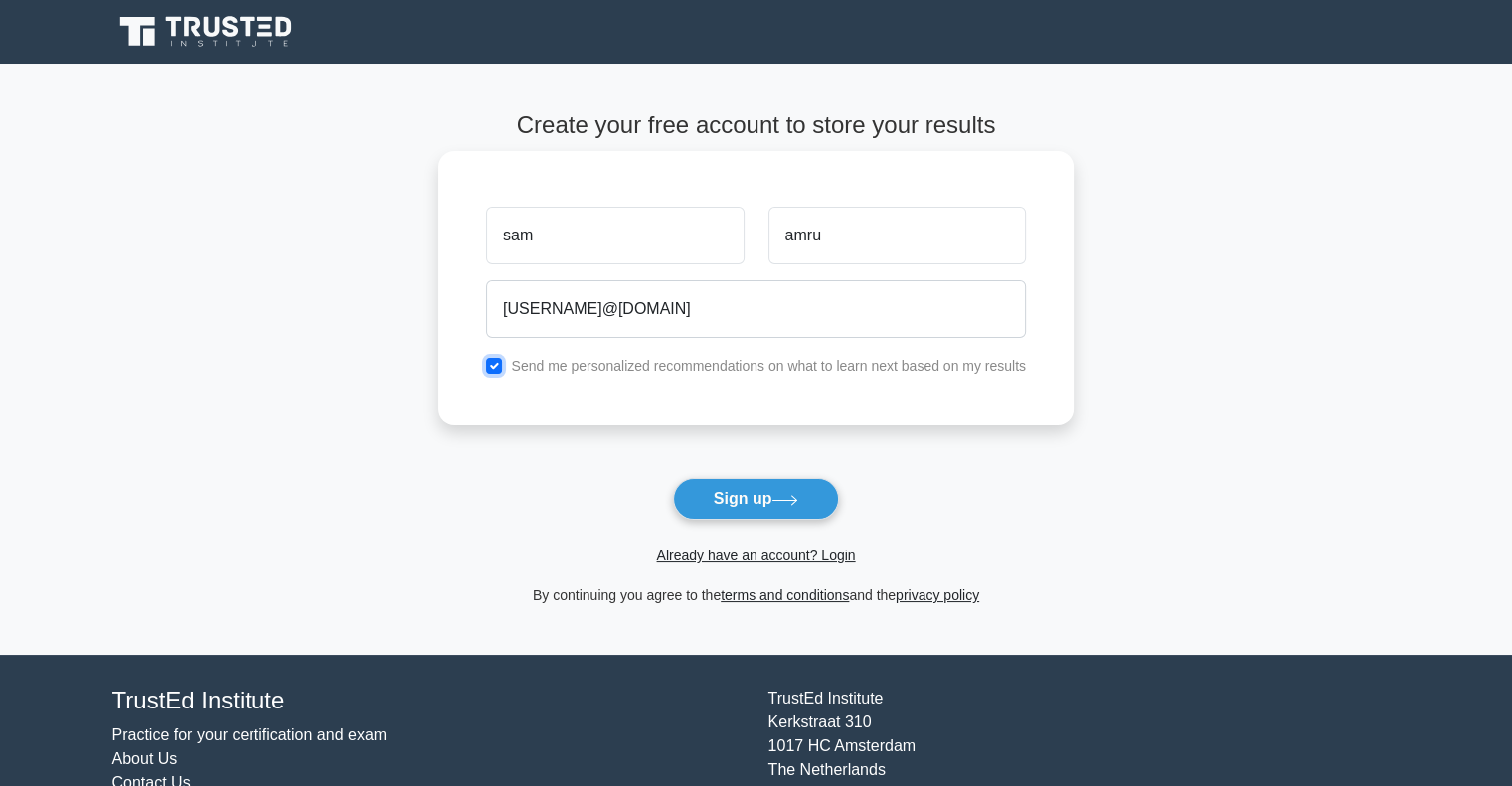 click at bounding box center [494, 366] 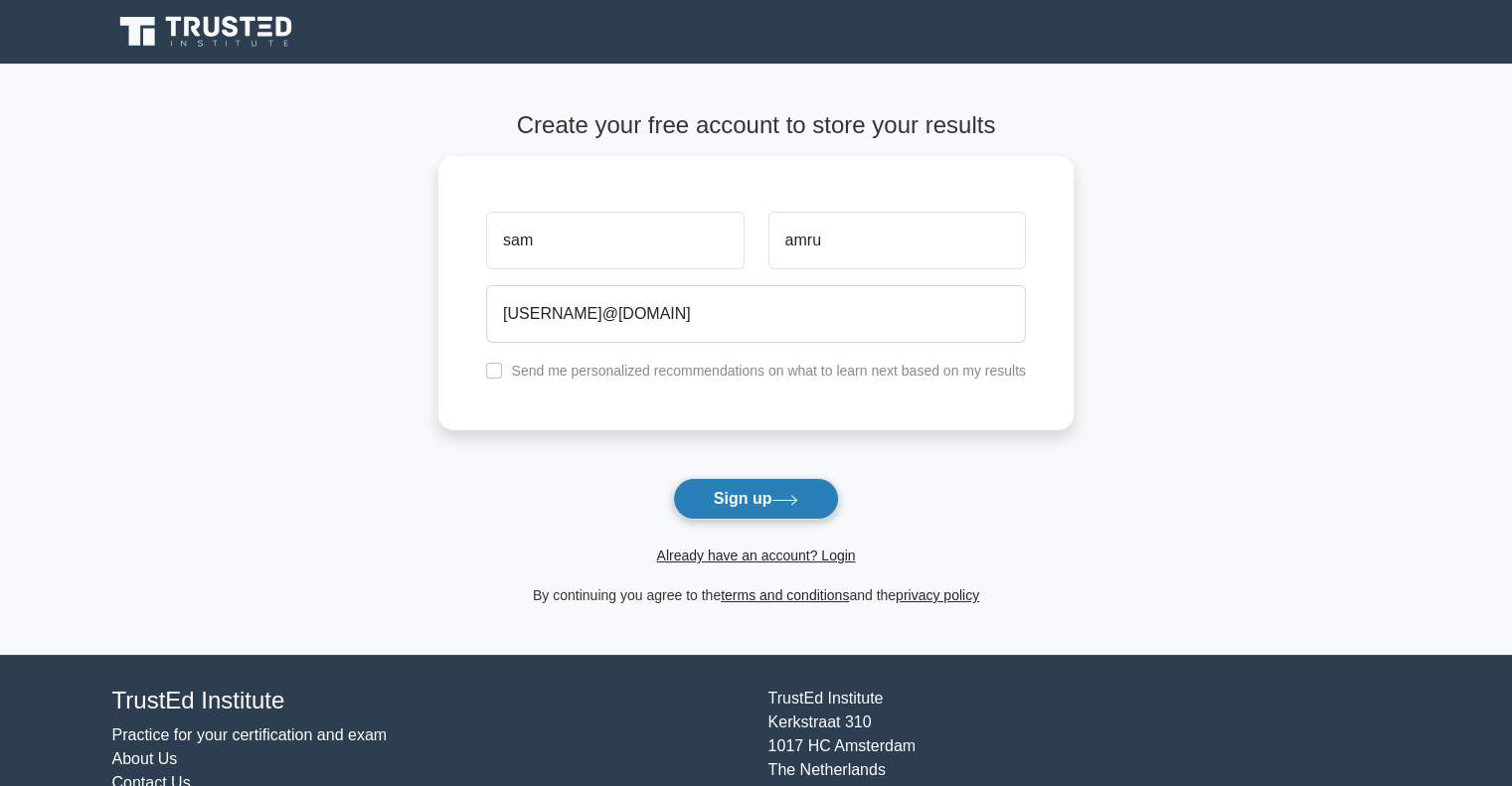 click on "Sign up" at bounding box center [756, 499] 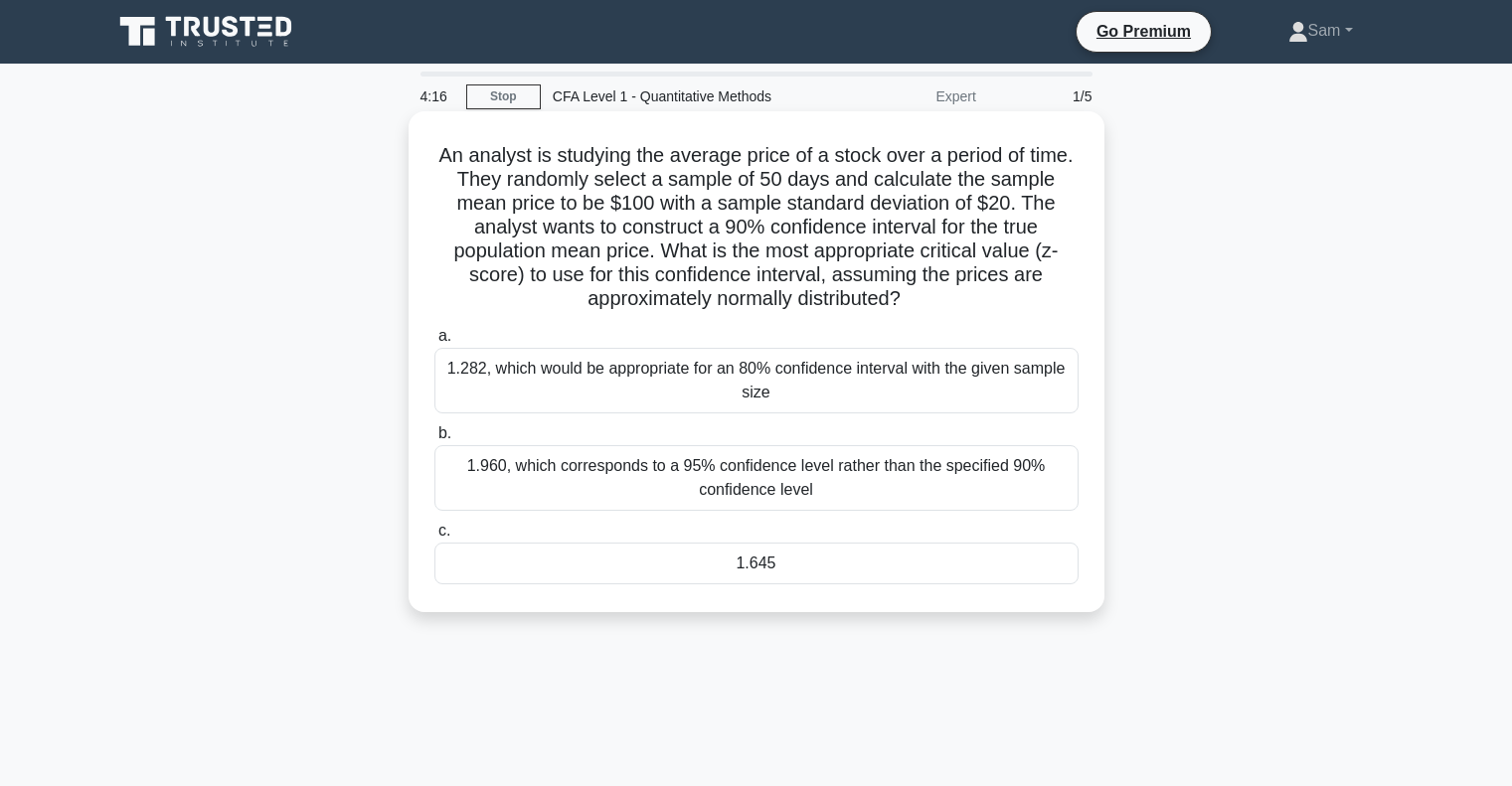 scroll, scrollTop: 0, scrollLeft: 0, axis: both 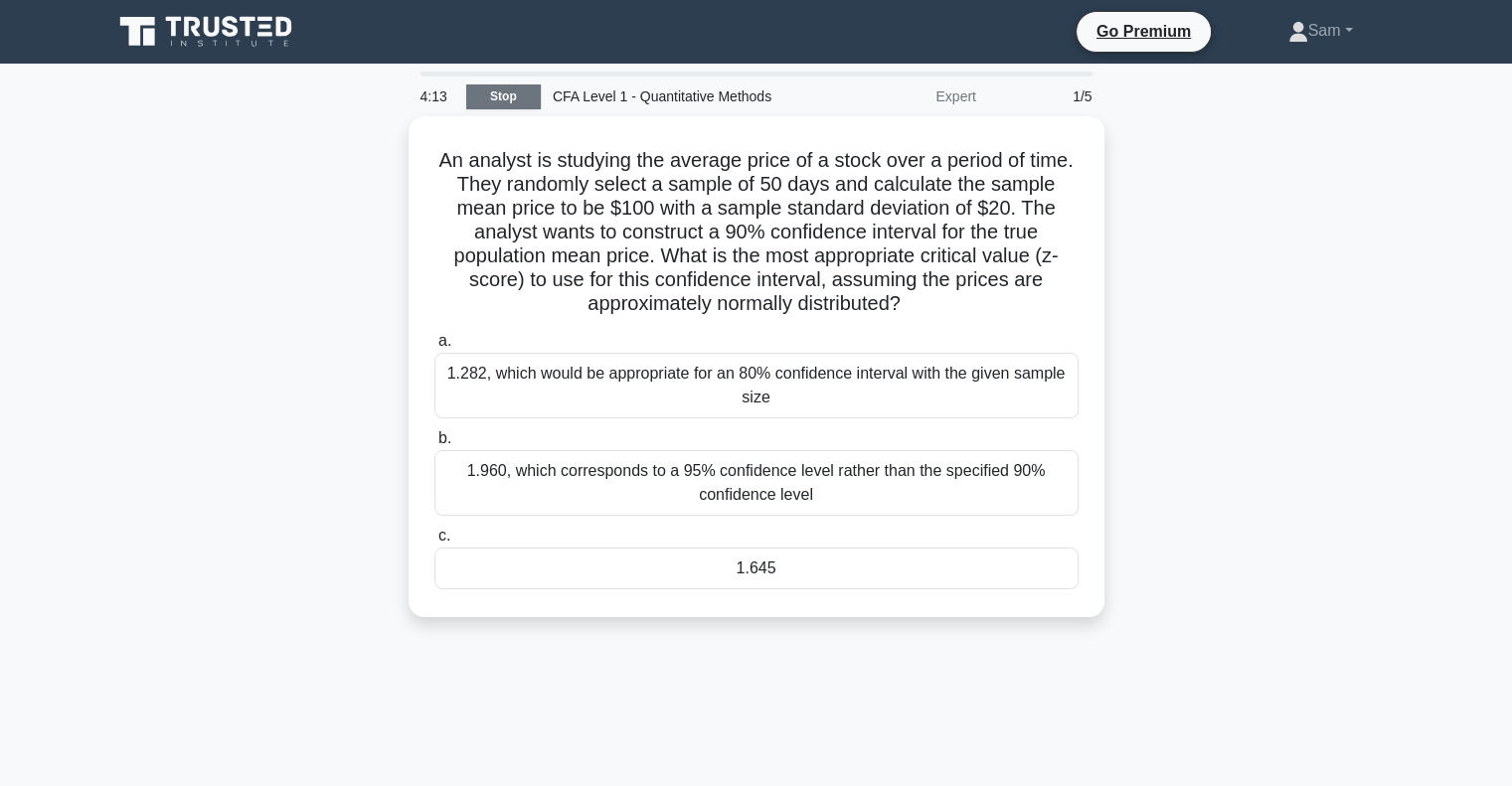 click on "Stop" at bounding box center [503, 96] 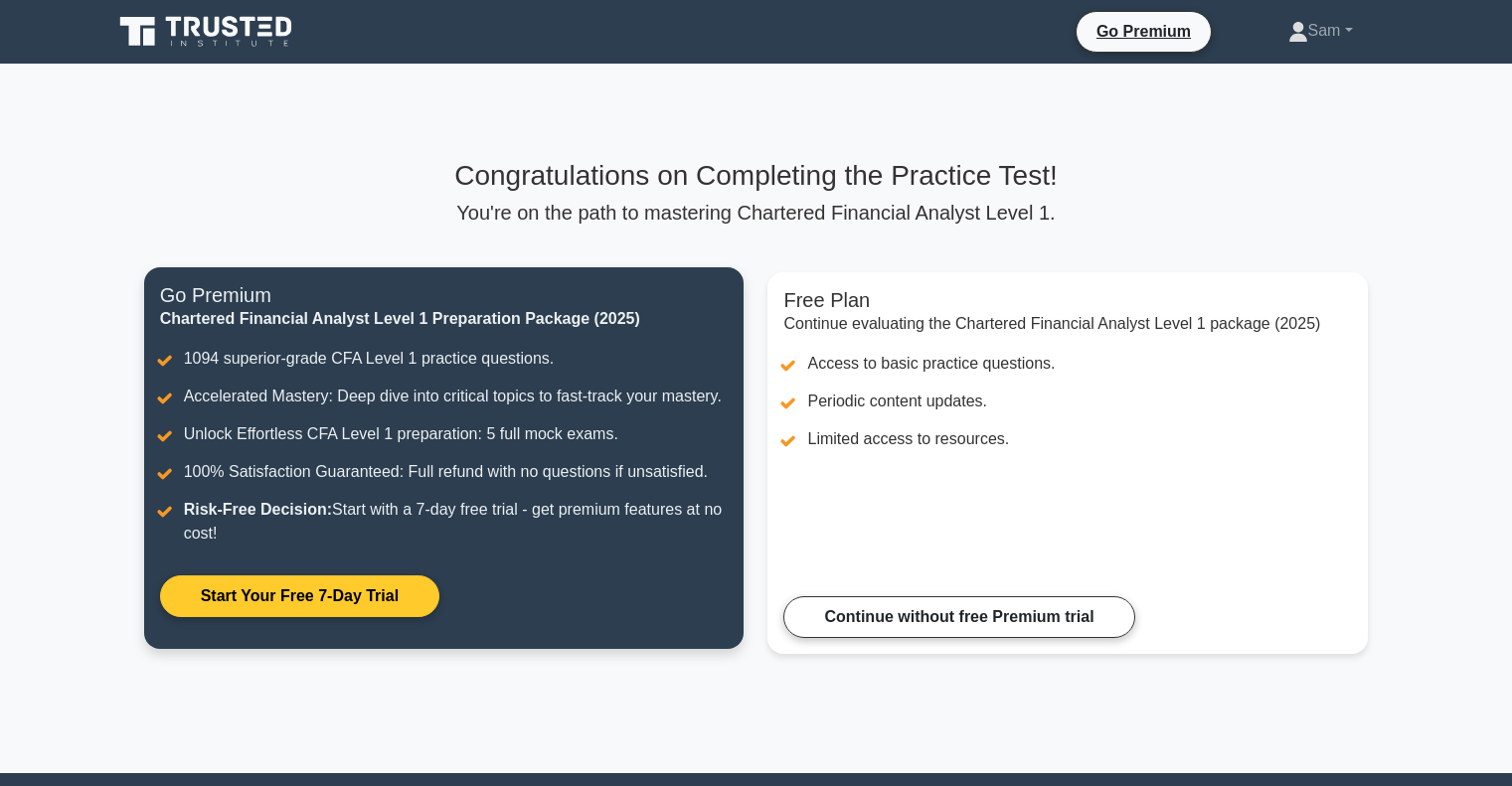 scroll, scrollTop: 0, scrollLeft: 0, axis: both 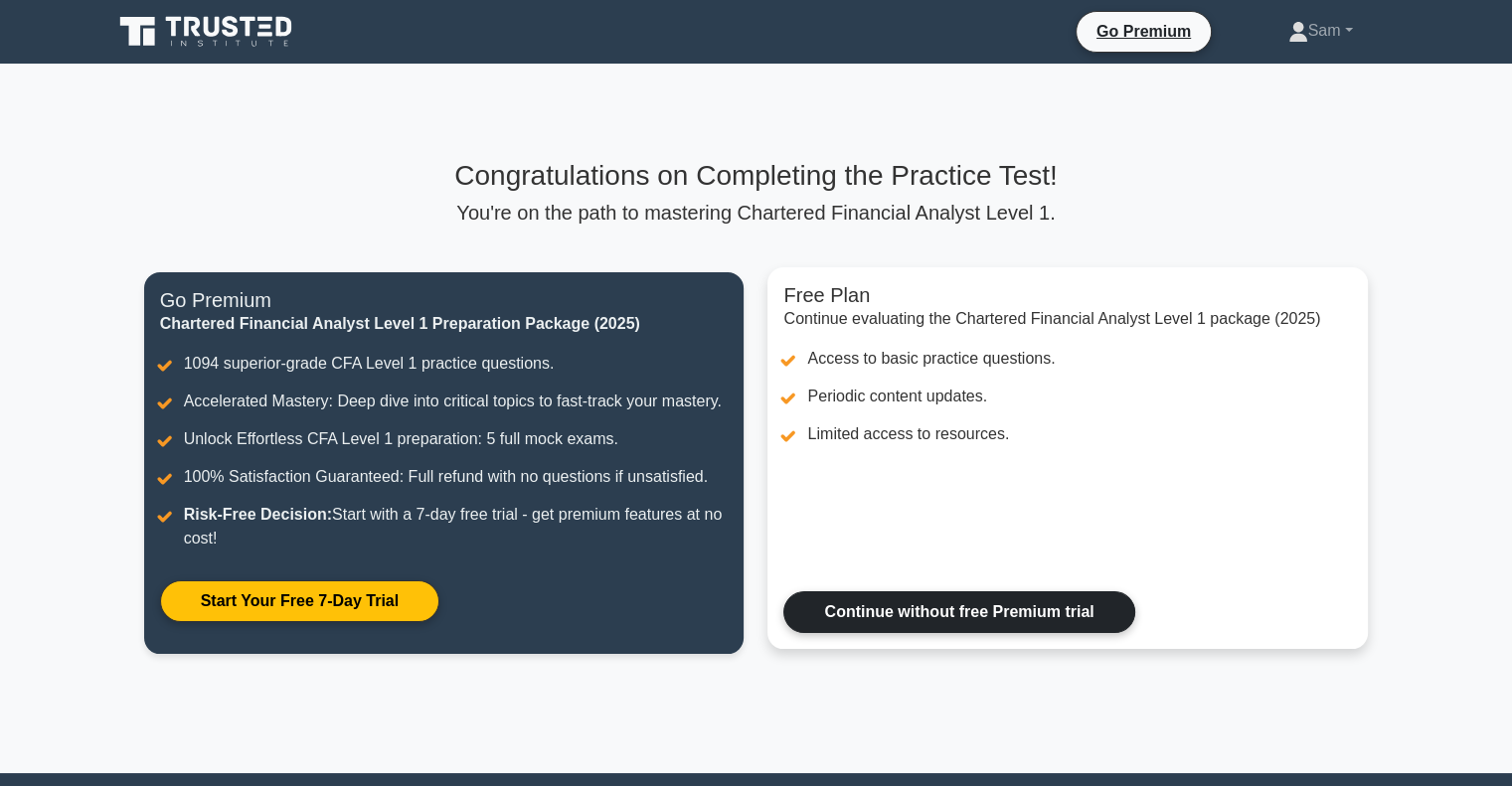 click on "Continue without free Premium trial" at bounding box center (958, 612) 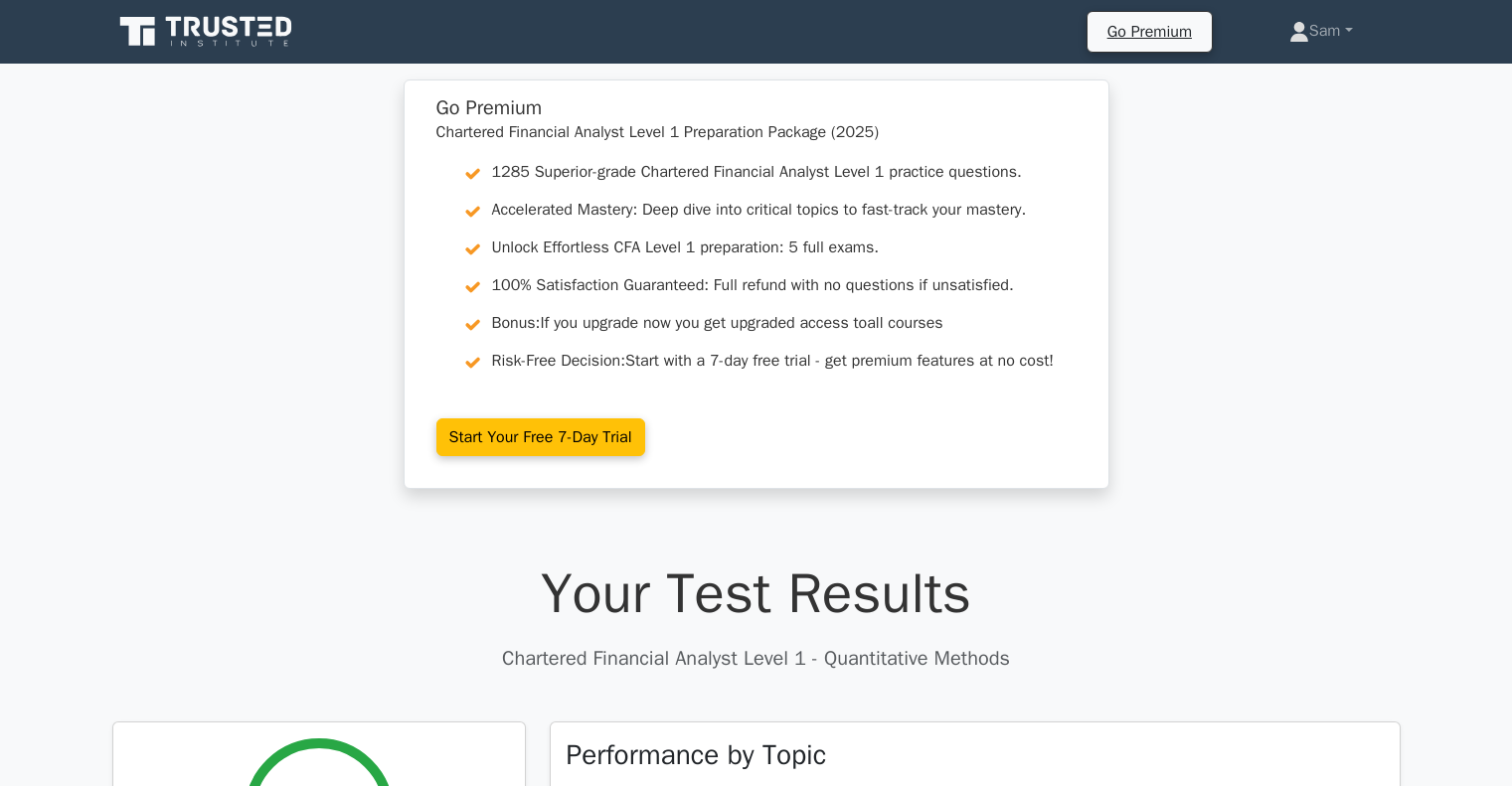 scroll, scrollTop: 0, scrollLeft: 0, axis: both 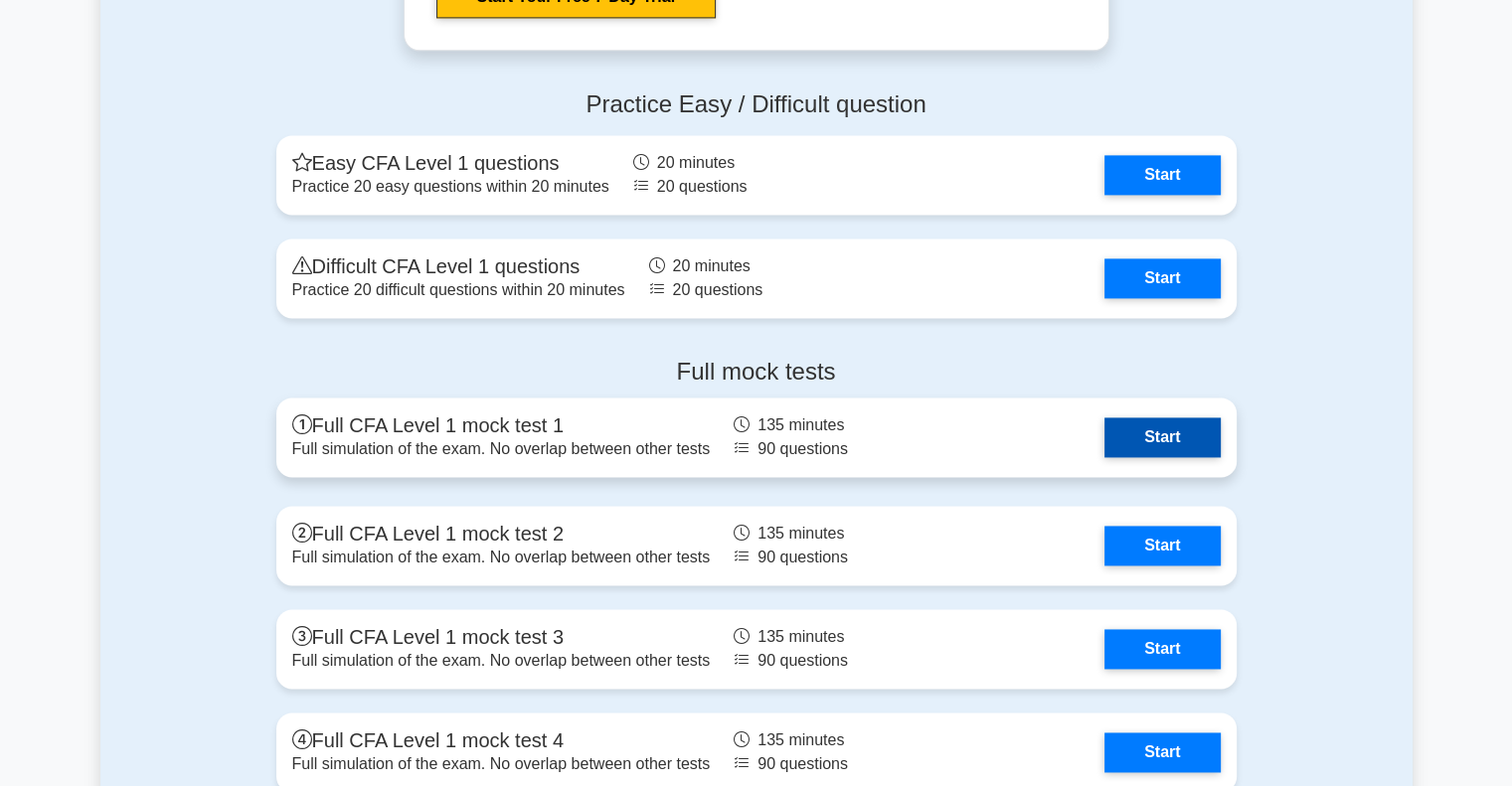 click on "Start" at bounding box center [1162, 437] 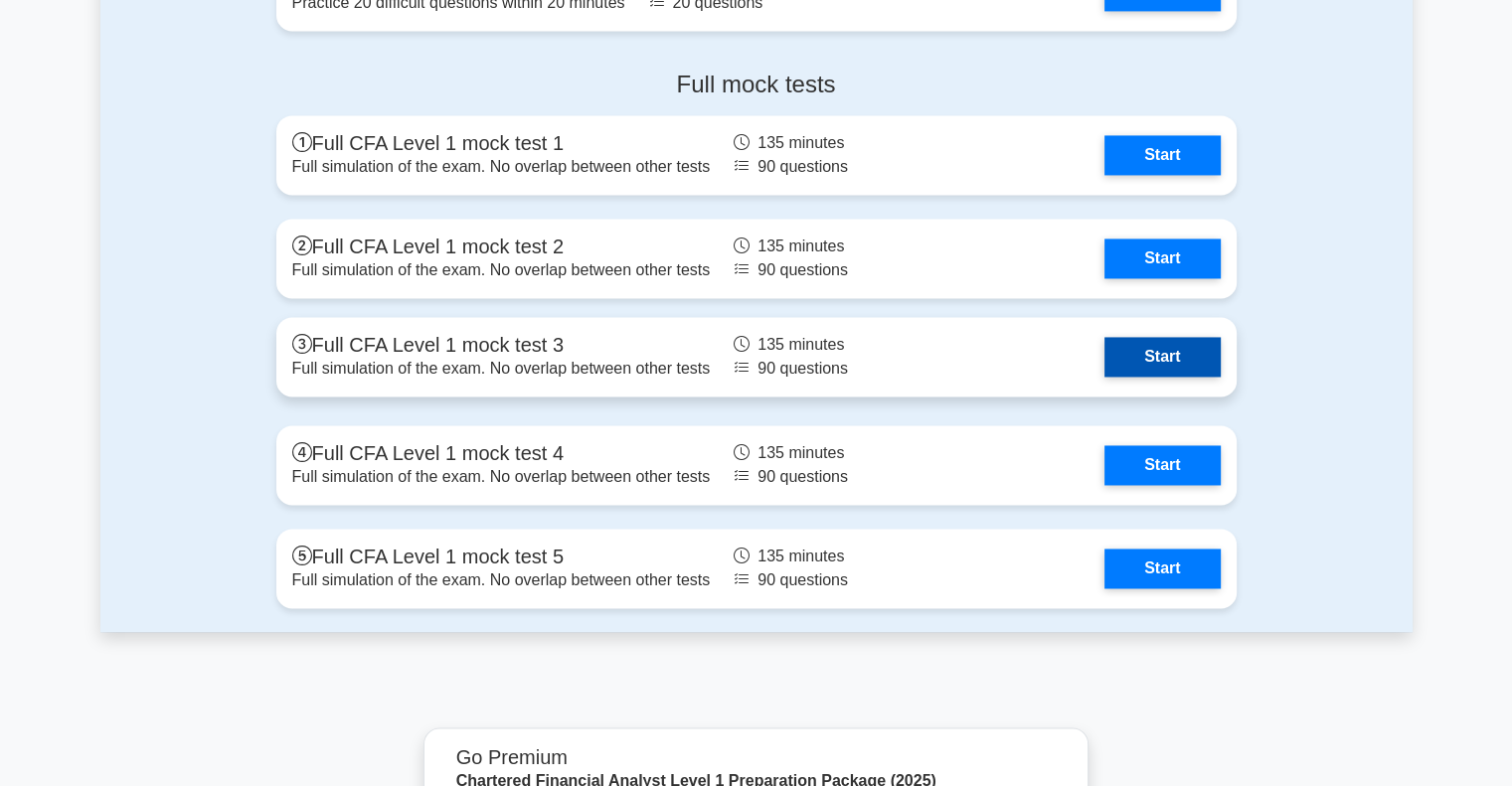 scroll, scrollTop: 3080, scrollLeft: 0, axis: vertical 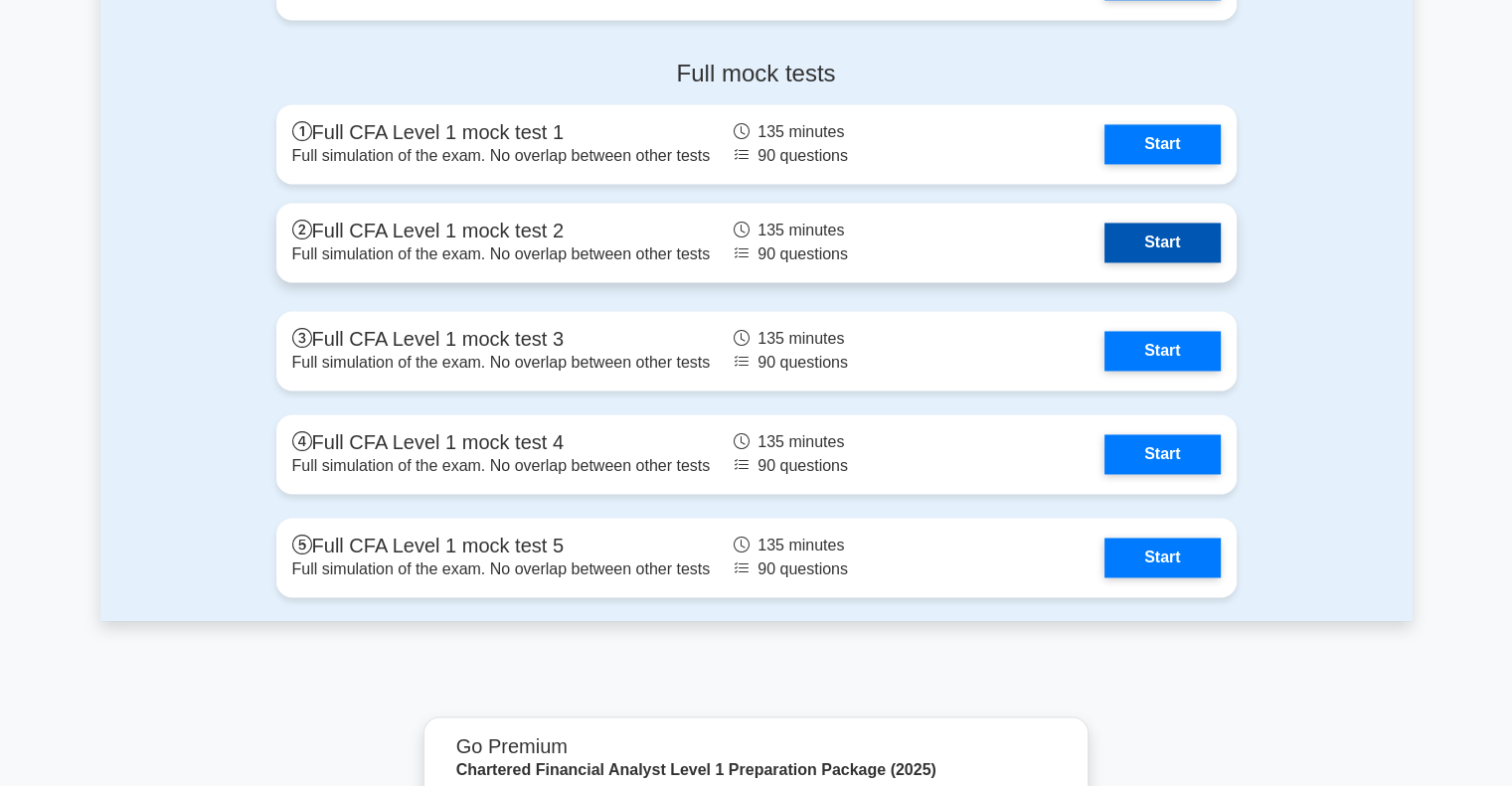 click on "Start" at bounding box center [1162, 242] 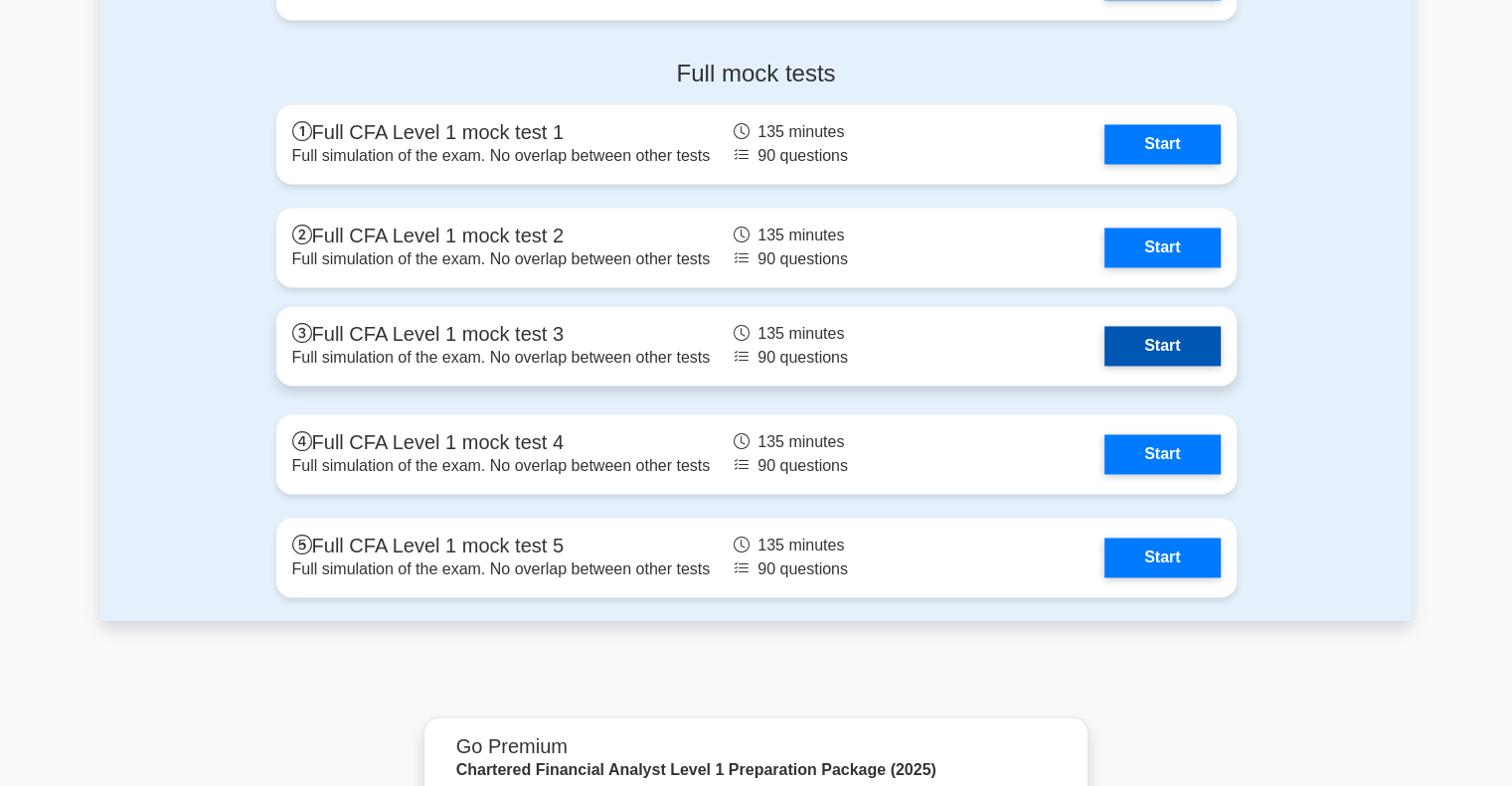 click on "Start" at bounding box center [1162, 346] 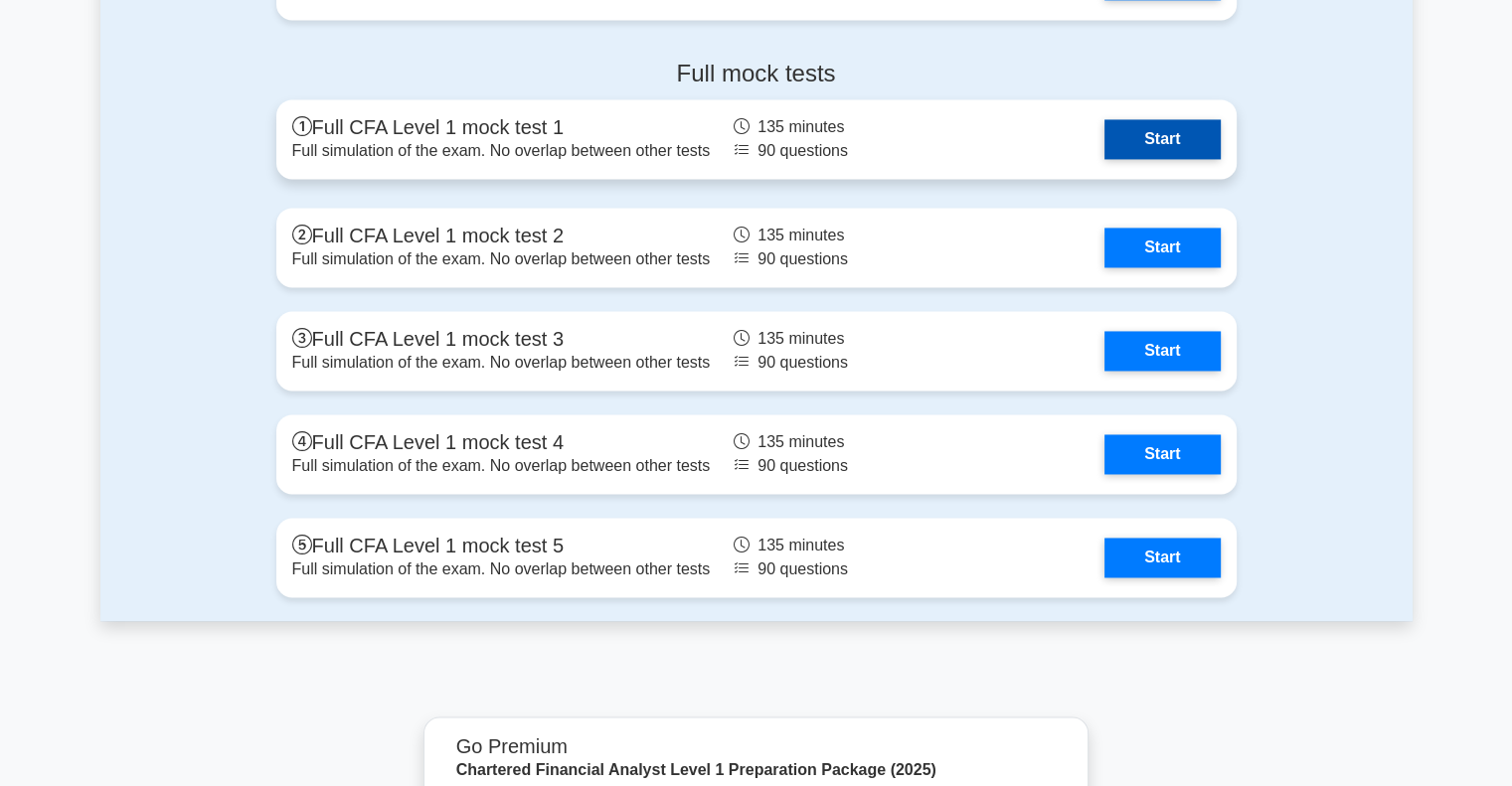 click on "Start" at bounding box center (1162, 139) 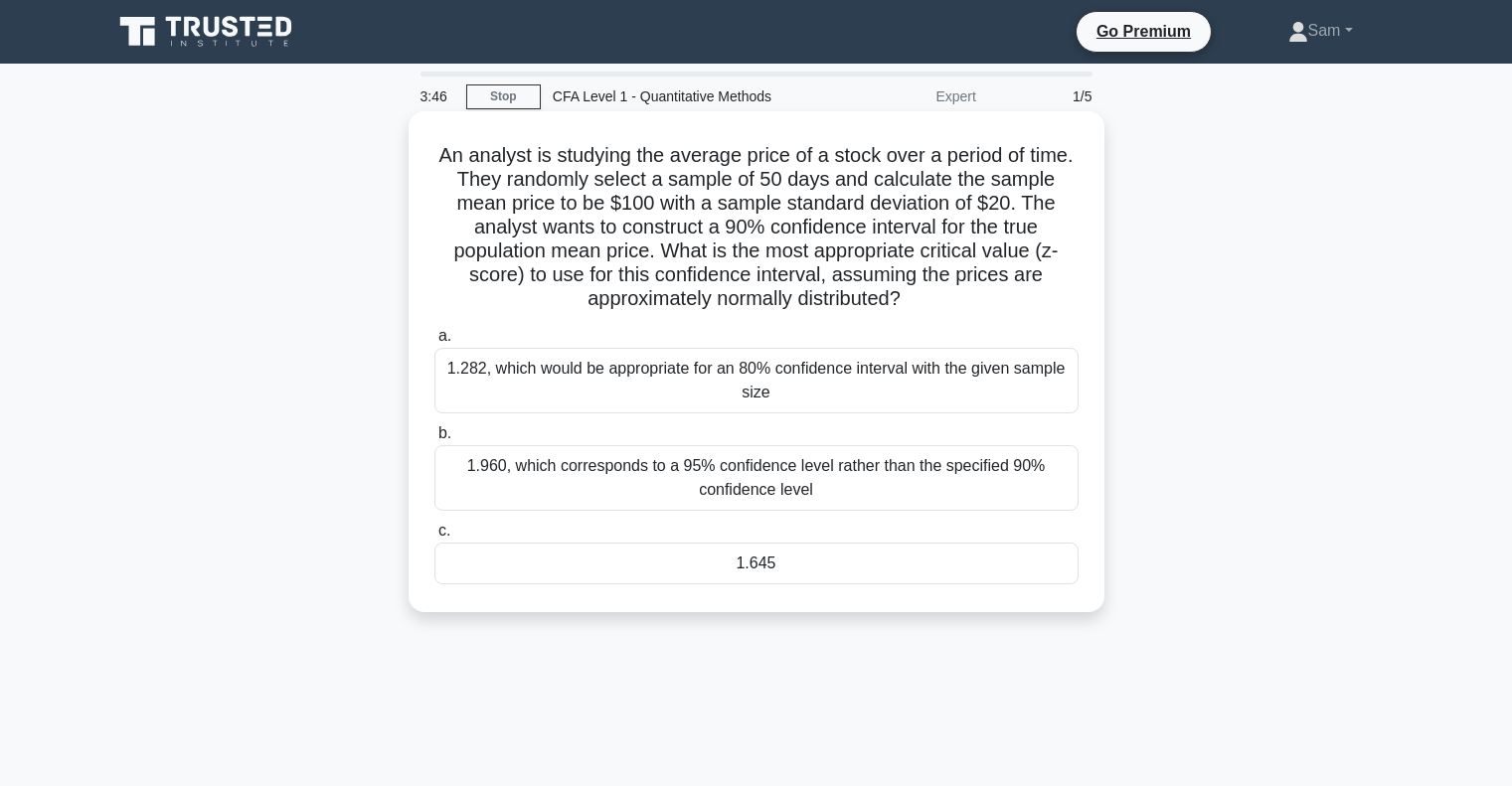scroll, scrollTop: 0, scrollLeft: 0, axis: both 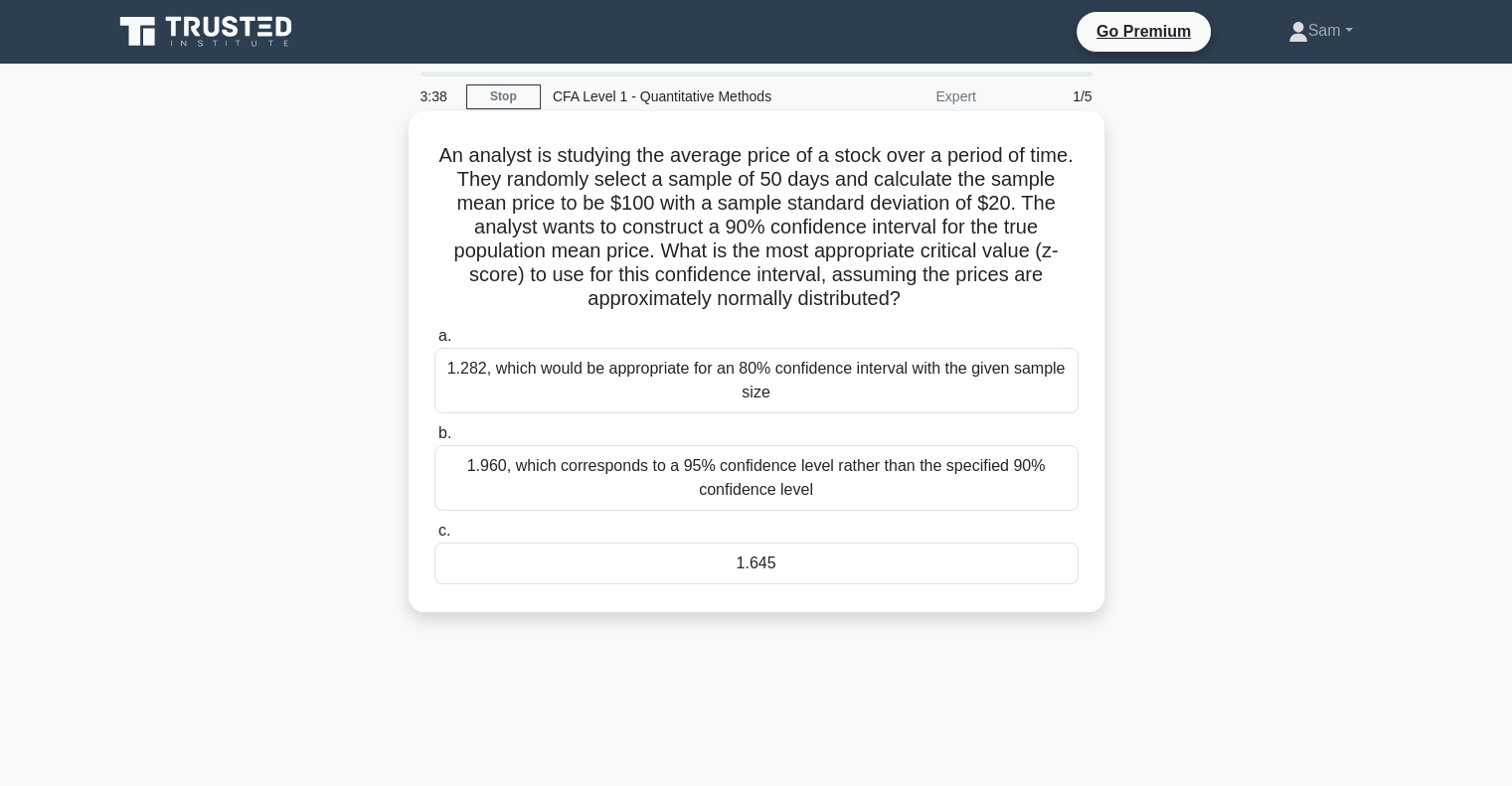 click on "1.282, which would be appropriate for an 80% confidence interval with the given sample size" at bounding box center (756, 381) 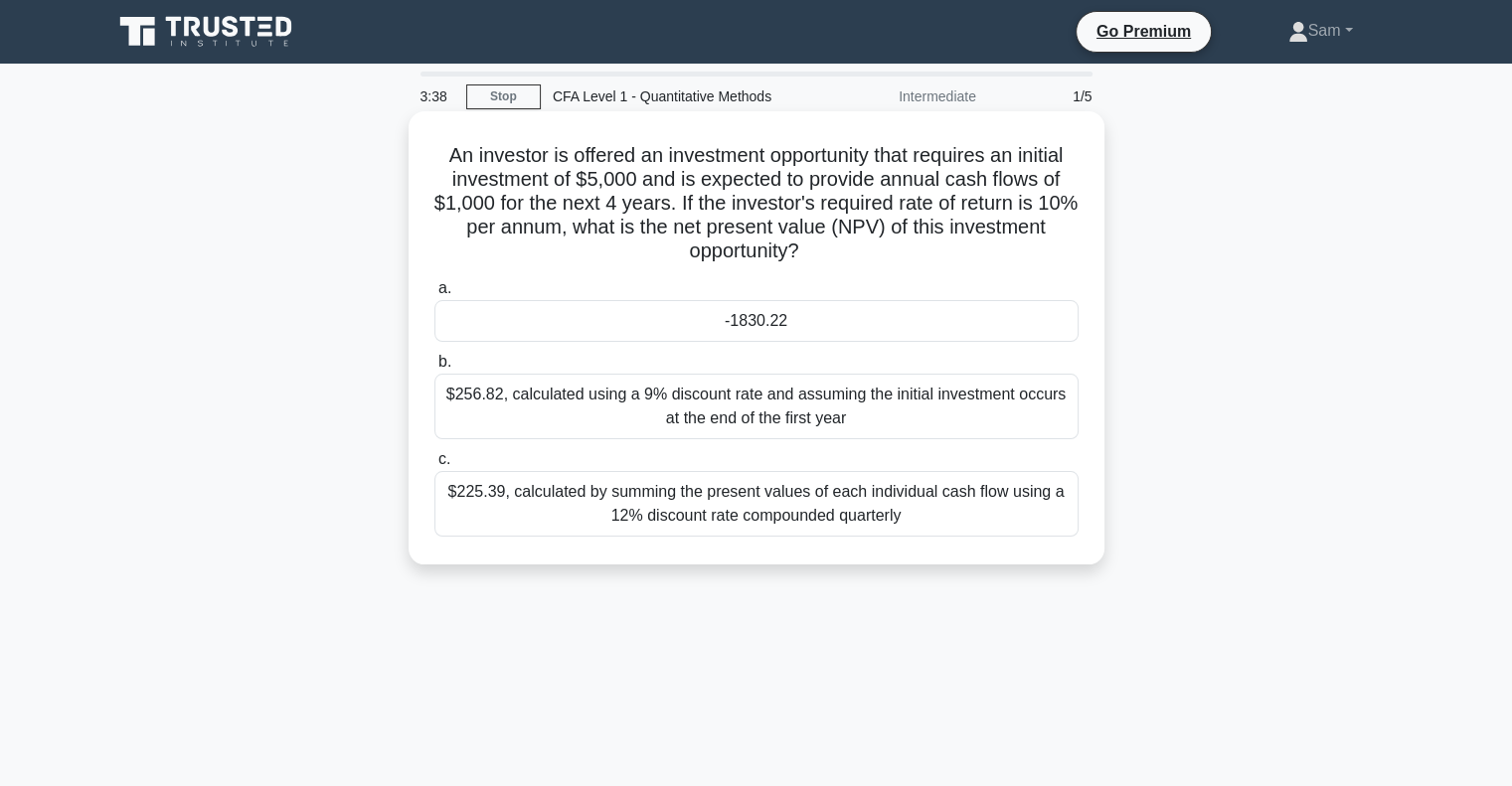 click on "$256.82, calculated using a 9% discount rate and assuming the initial investment occurs at the end of the first year" at bounding box center [756, 406] 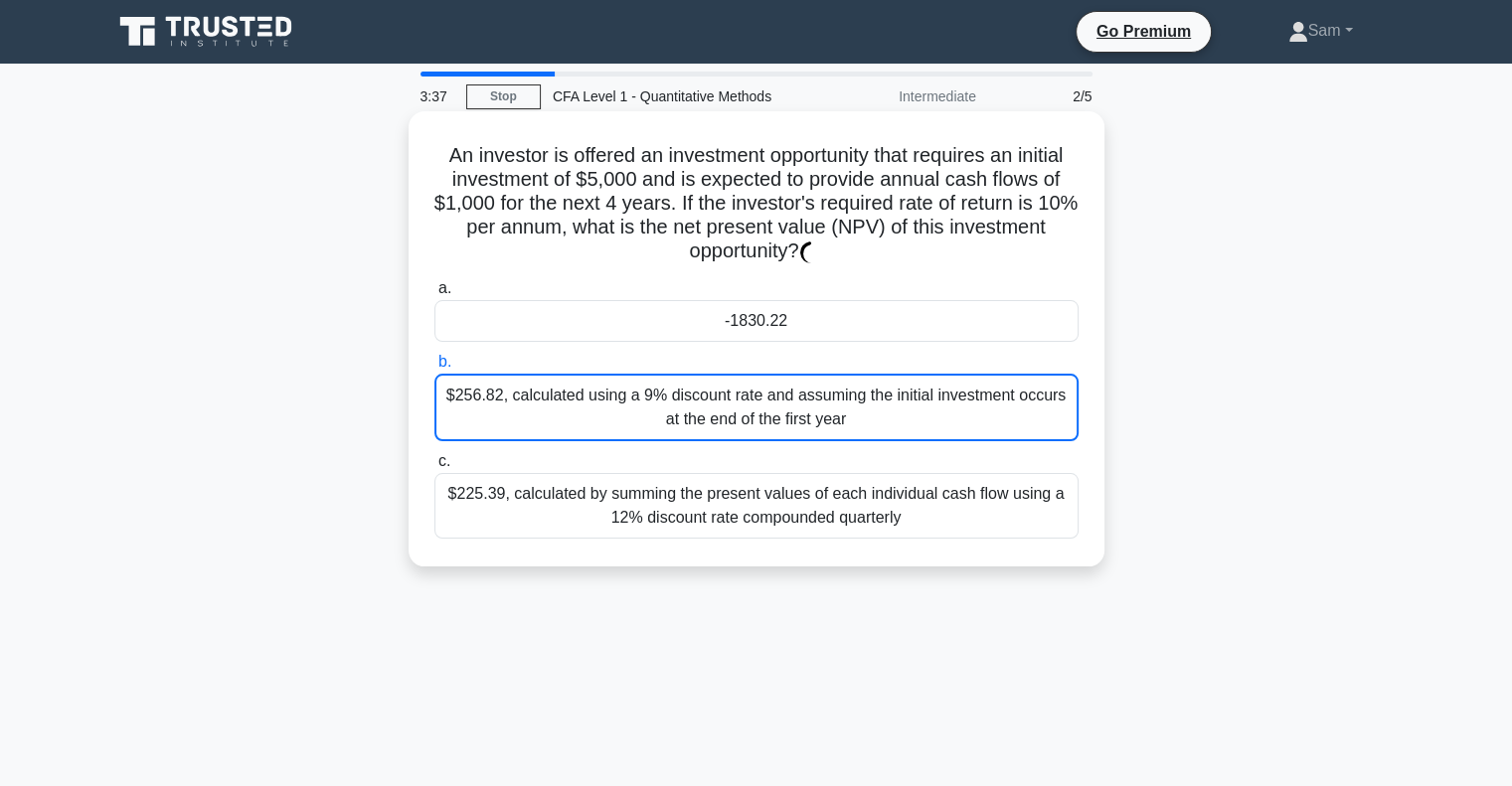 click on "$256.82, calculated using a 9% discount rate and assuming the initial investment occurs at the end of the first year" at bounding box center [756, 407] 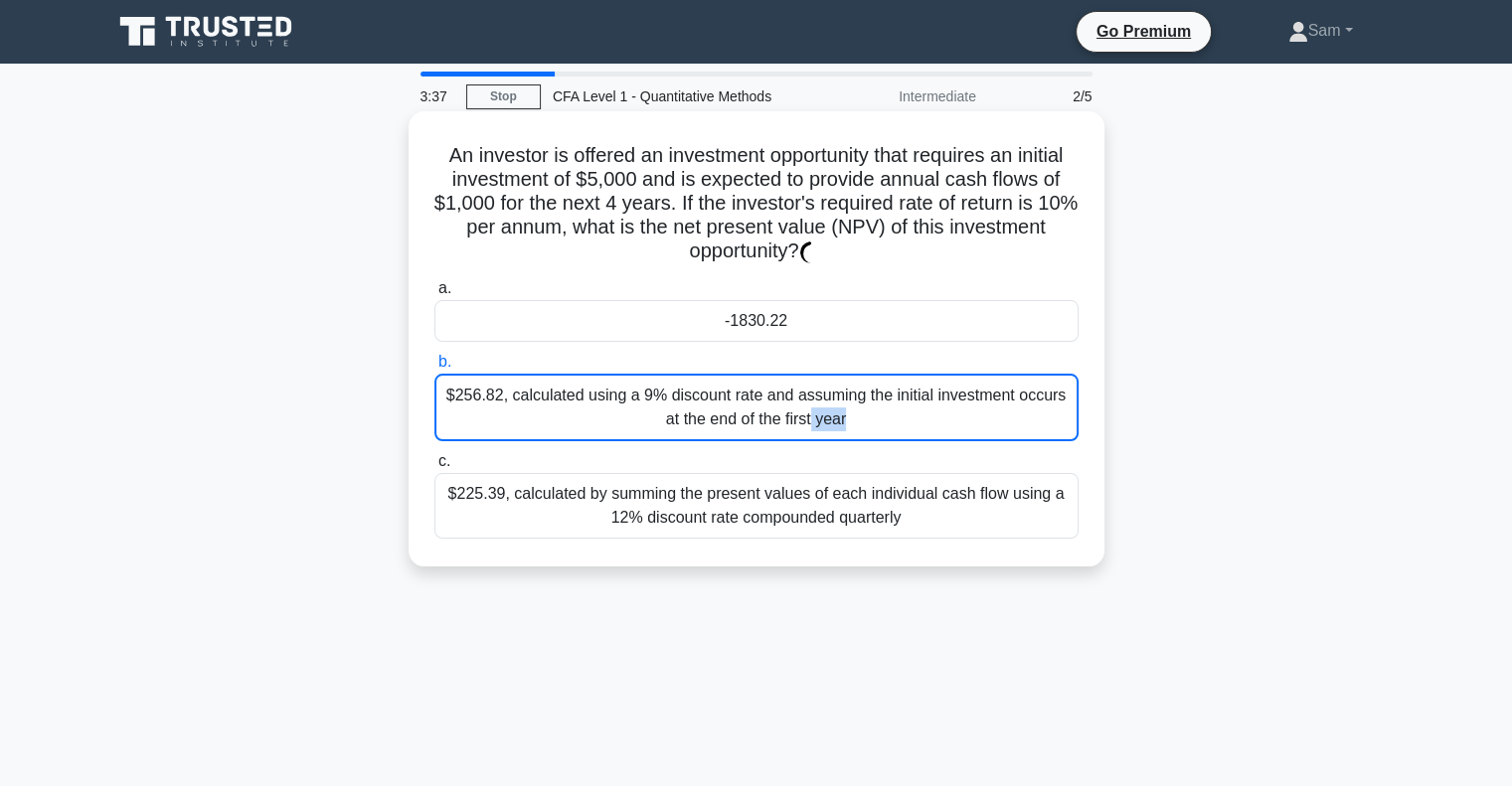 click on "$256.82, calculated using a 9% discount rate and assuming the initial investment occurs at the end of the first year" at bounding box center (756, 407) 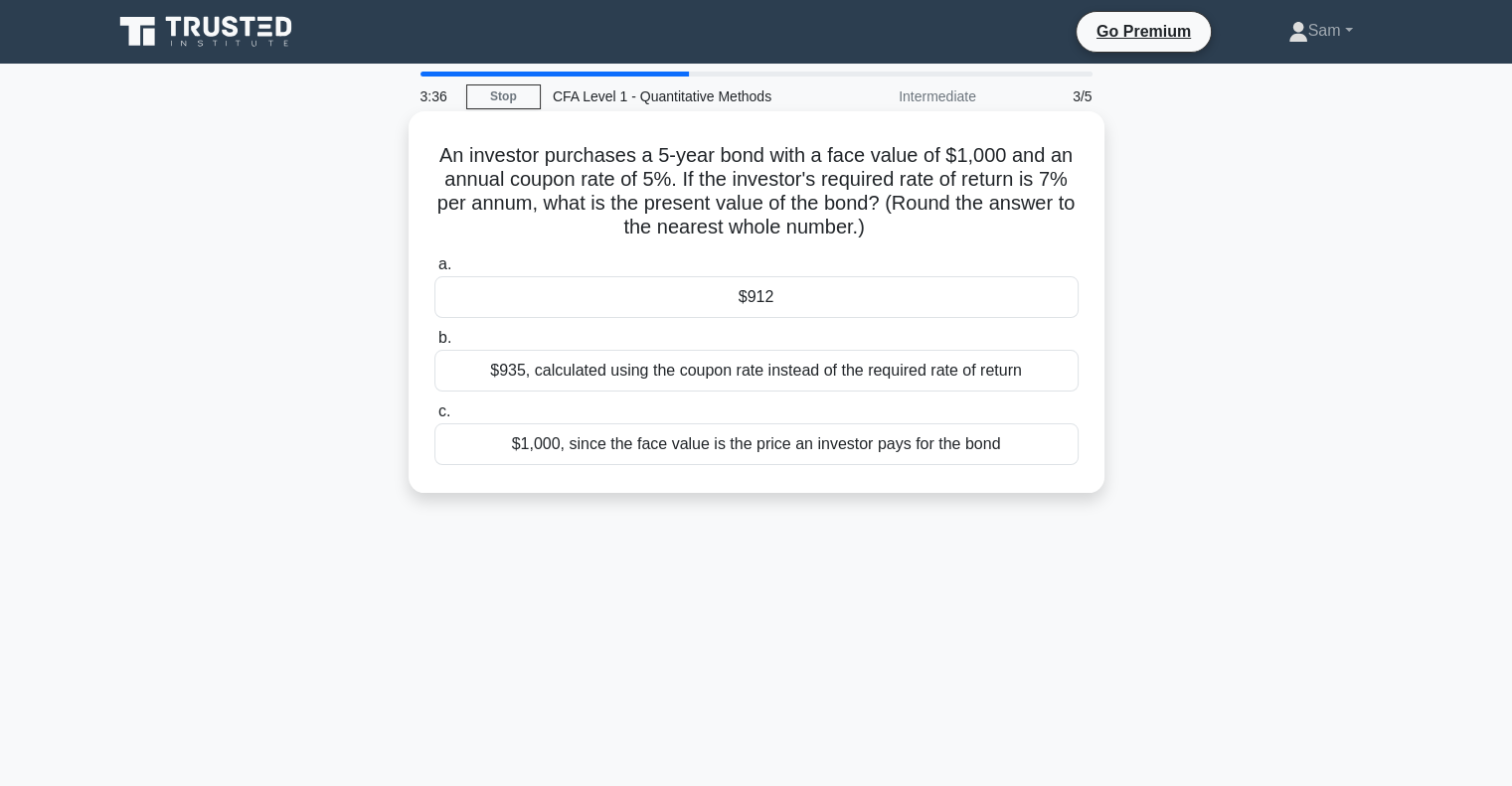 click on "b.
$935, calculated using the coupon rate instead of the required rate of return" at bounding box center (756, 359) 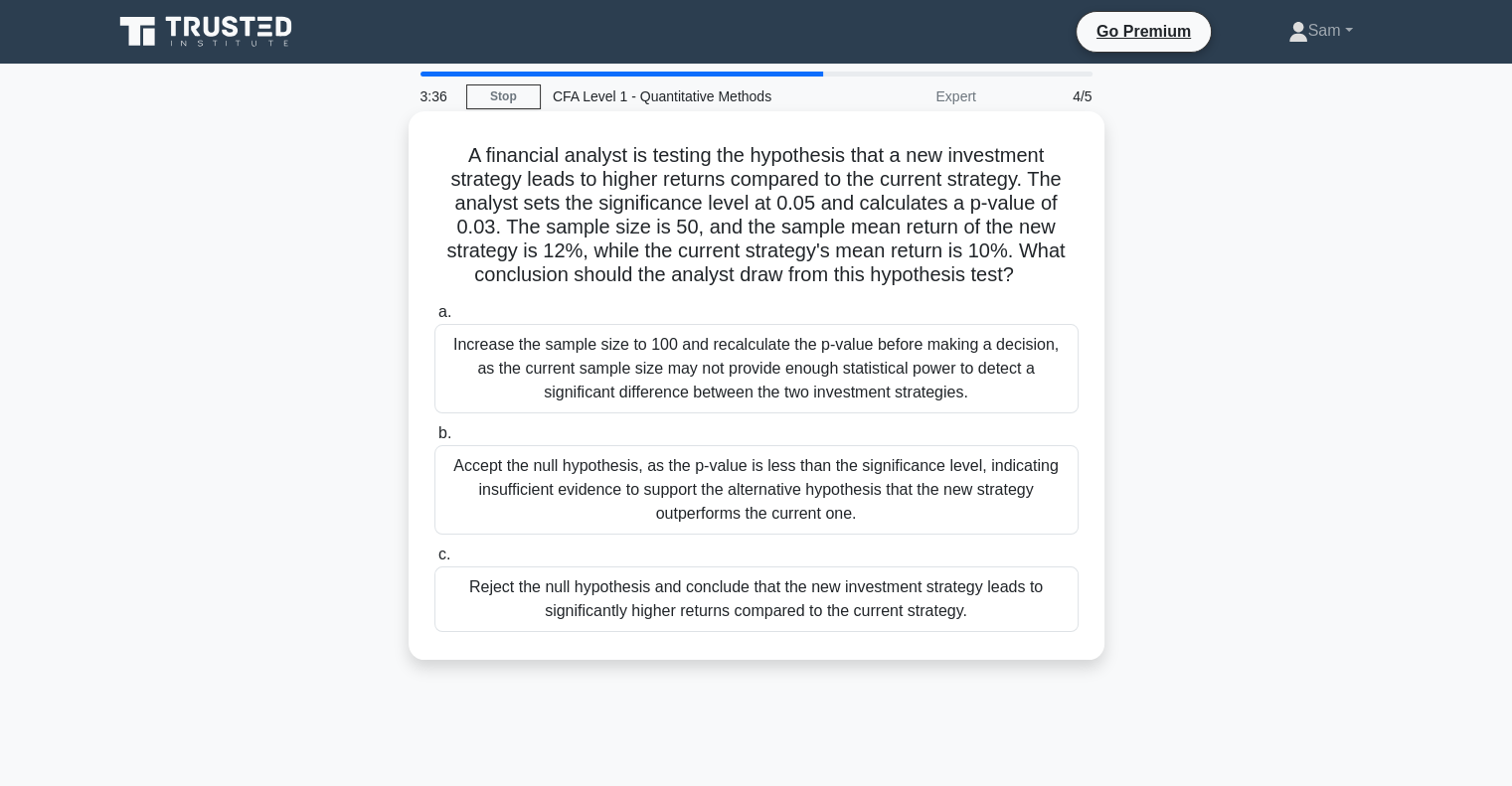 click on "Increase the sample size to 100 and recalculate the p-value before making a decision, as the current sample size may not provide enough statistical power to detect a significant difference between the two investment strategies." at bounding box center [756, 369] 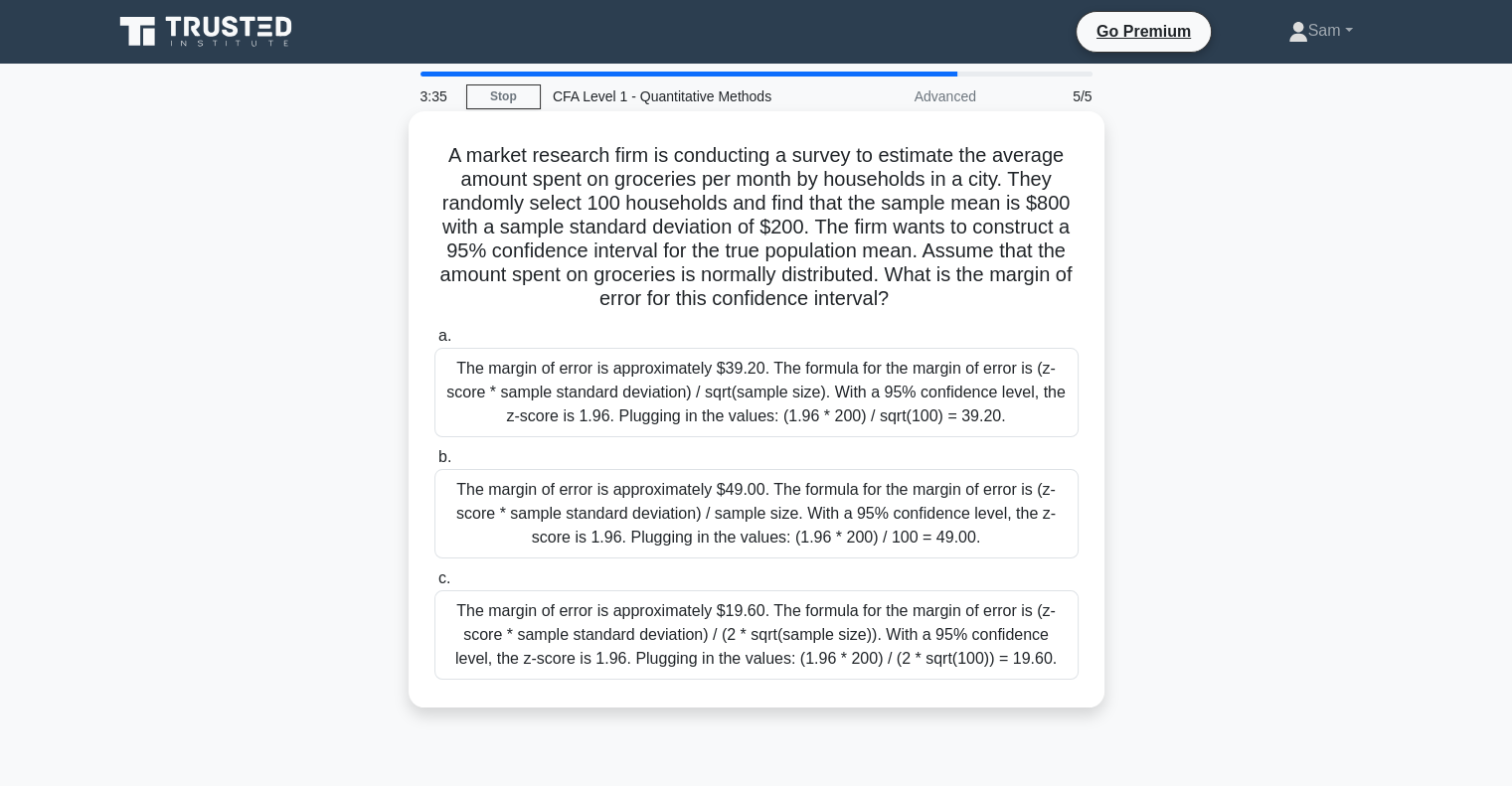 click on "The margin of error is approximately $39.20. The formula for the margin of error is (z-score * sample standard deviation) / sqrt(sample size). With a 95% confidence level, the z-score is 1.96. Plugging in the values: (1.96 * 200) / sqrt(100) = 39.20." at bounding box center [756, 393] 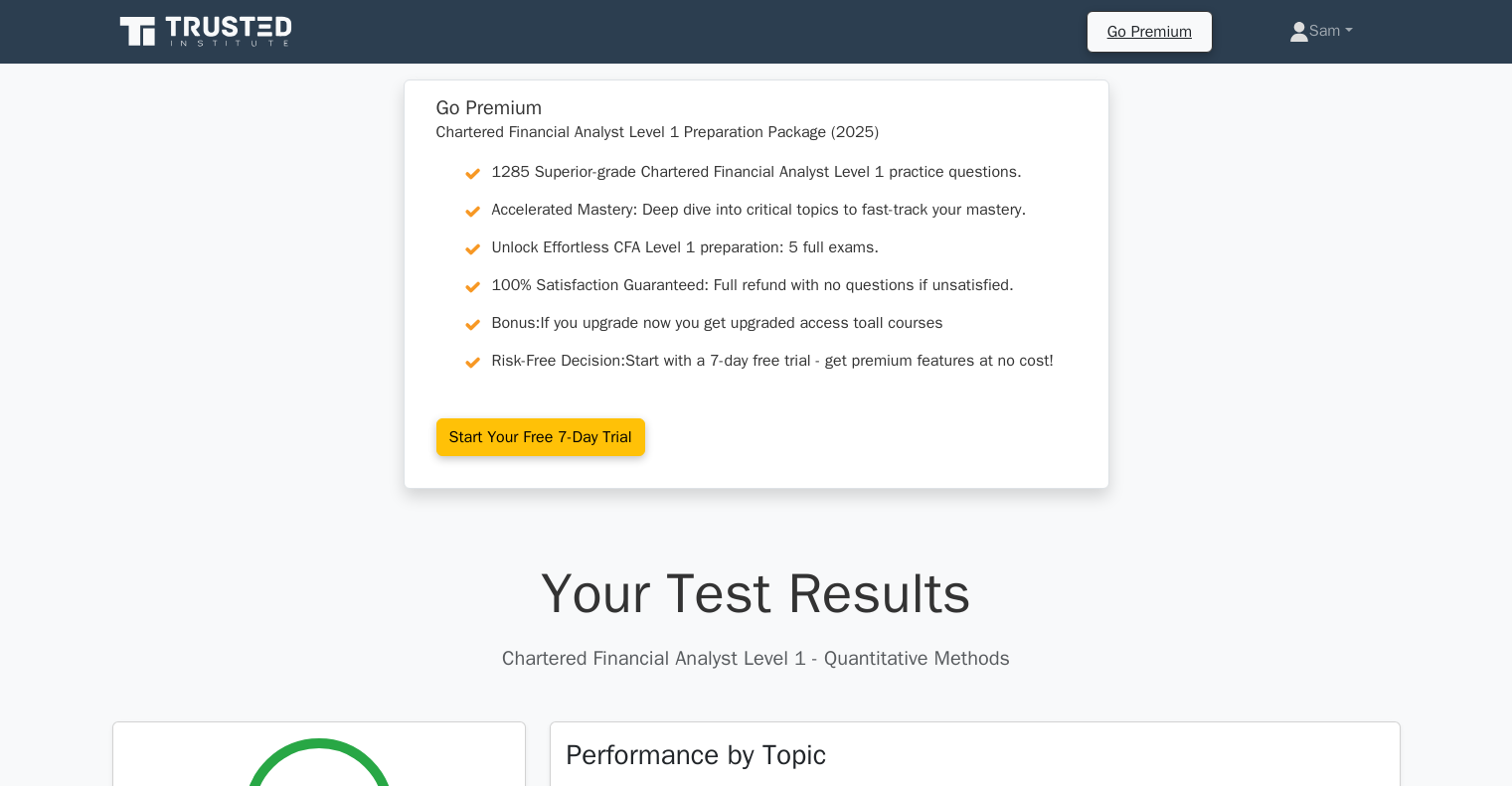 scroll, scrollTop: 0, scrollLeft: 0, axis: both 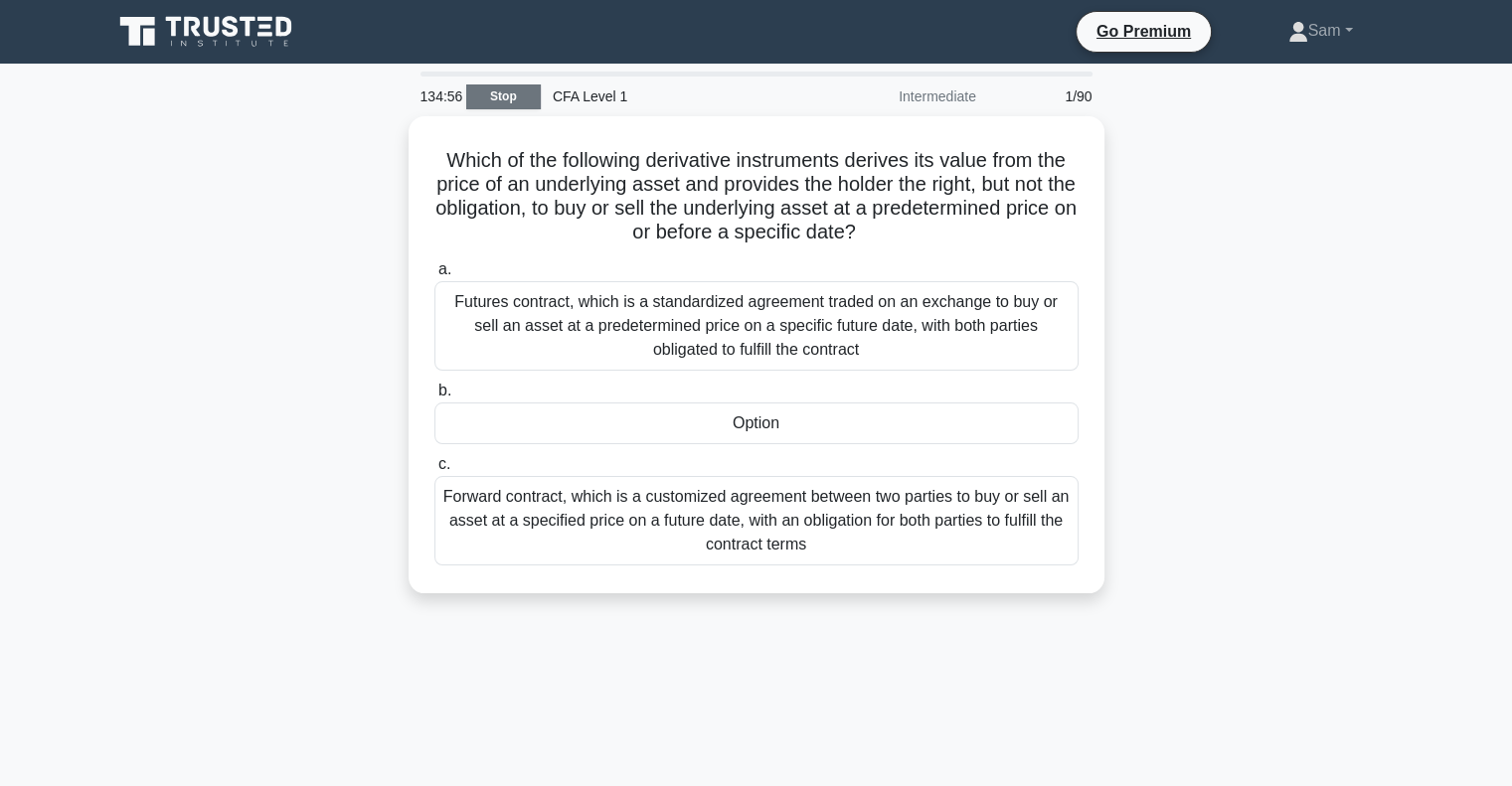 click on "Stop" at bounding box center [503, 96] 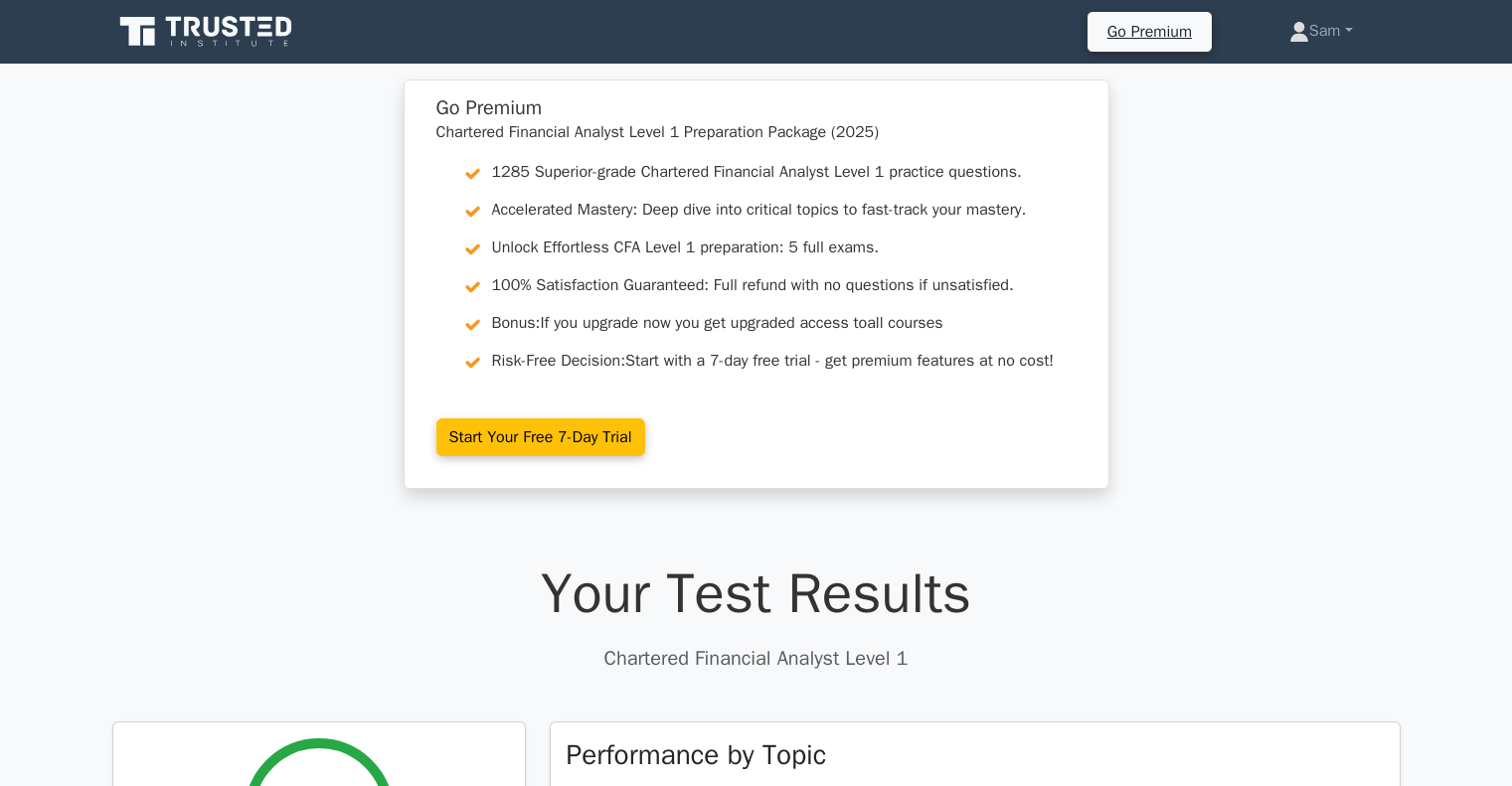 scroll, scrollTop: 0, scrollLeft: 0, axis: both 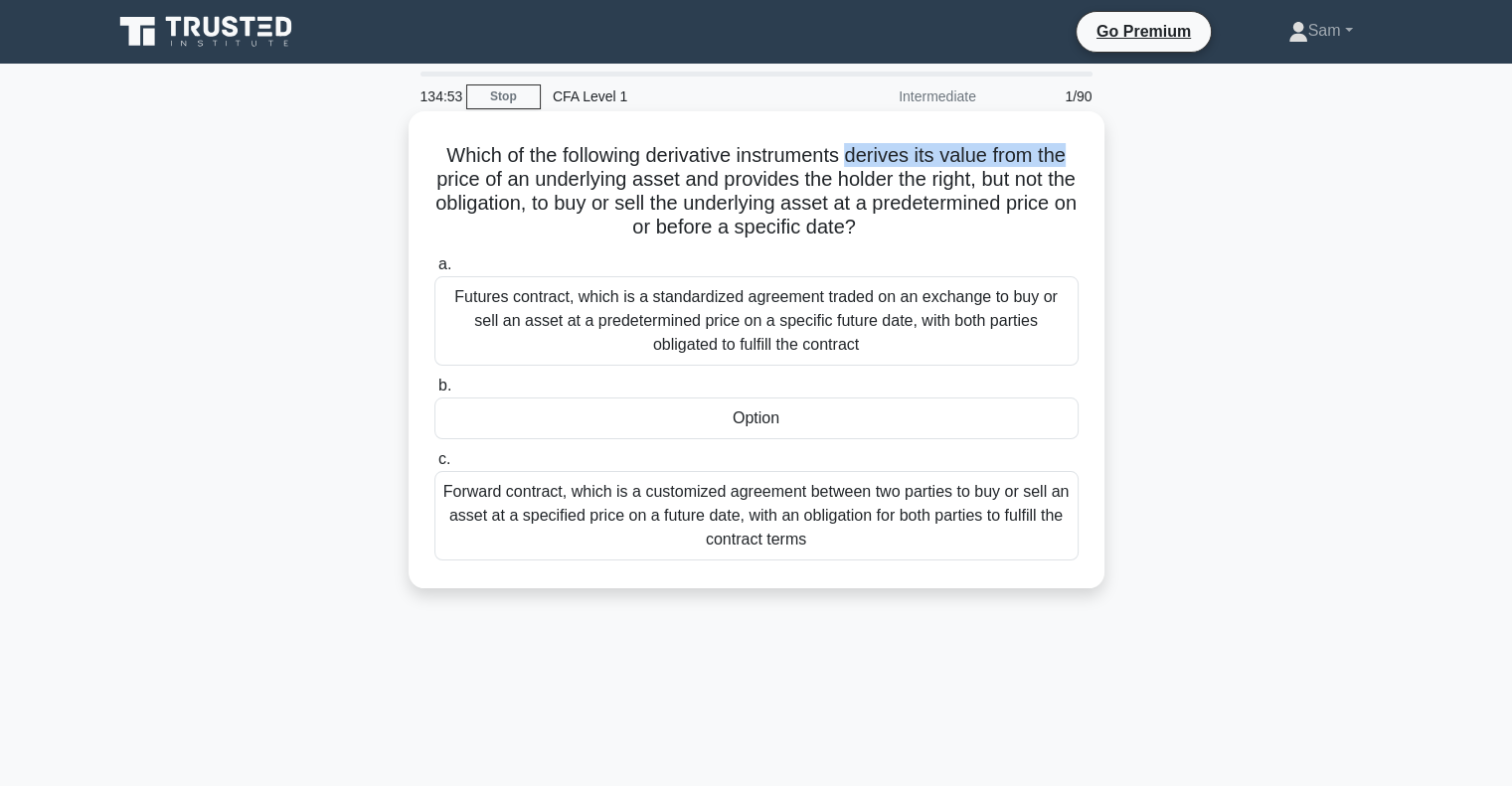 drag, startPoint x: 852, startPoint y: 155, endPoint x: 1087, endPoint y: 154, distance: 235.00213 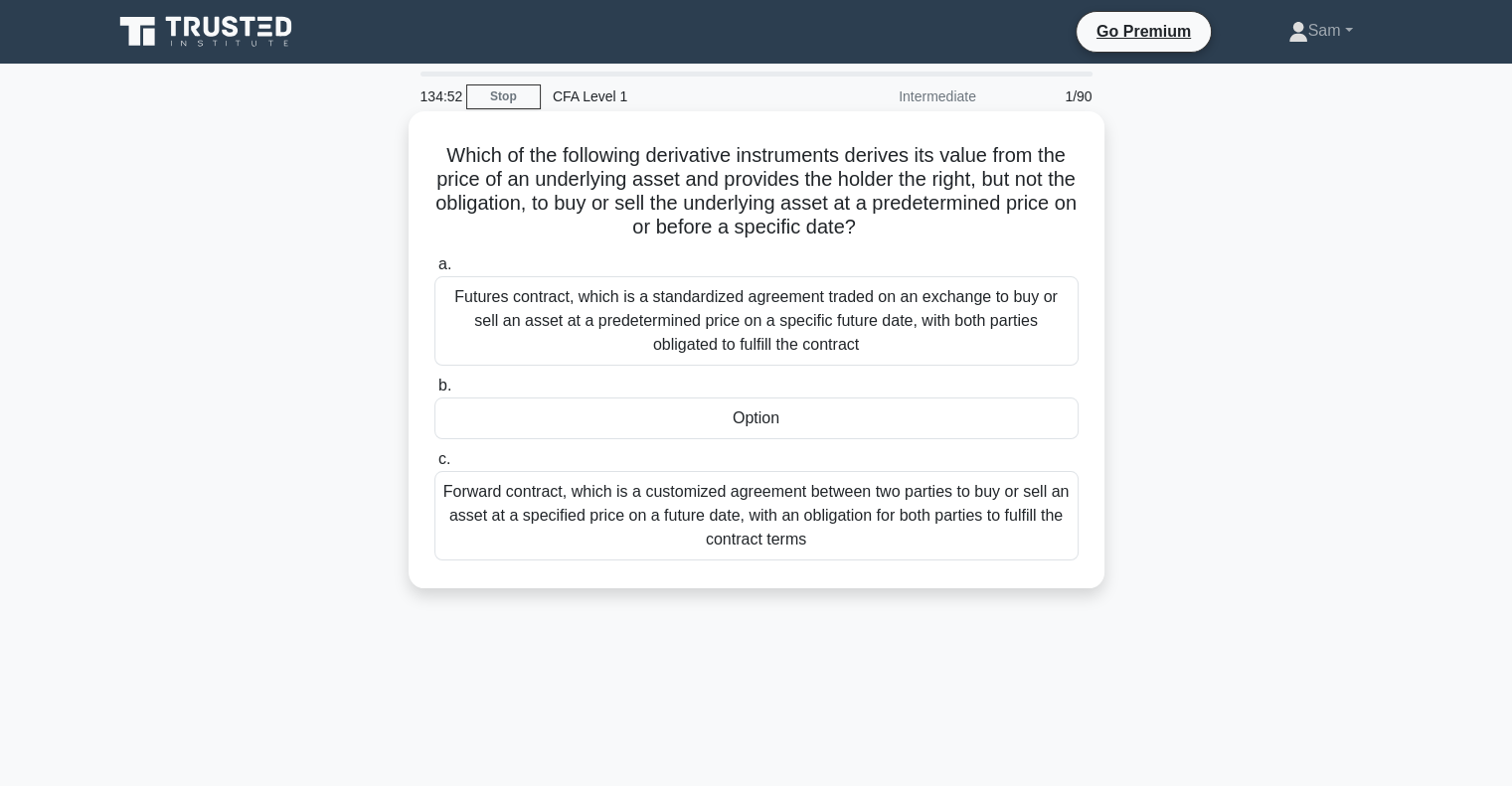 click on "Which of the following derivative instruments derives its value from the price of an underlying asset and provides the holder the right, but not the obligation, to buy or sell the underlying asset at a predetermined price on or before a specific date?
.spinner_0XTQ{transform-origin:center;animation:spinner_y6GP .75s linear infinite}@keyframes spinner_y6GP{100%{transform:rotate(360deg)}}" at bounding box center [756, 192] 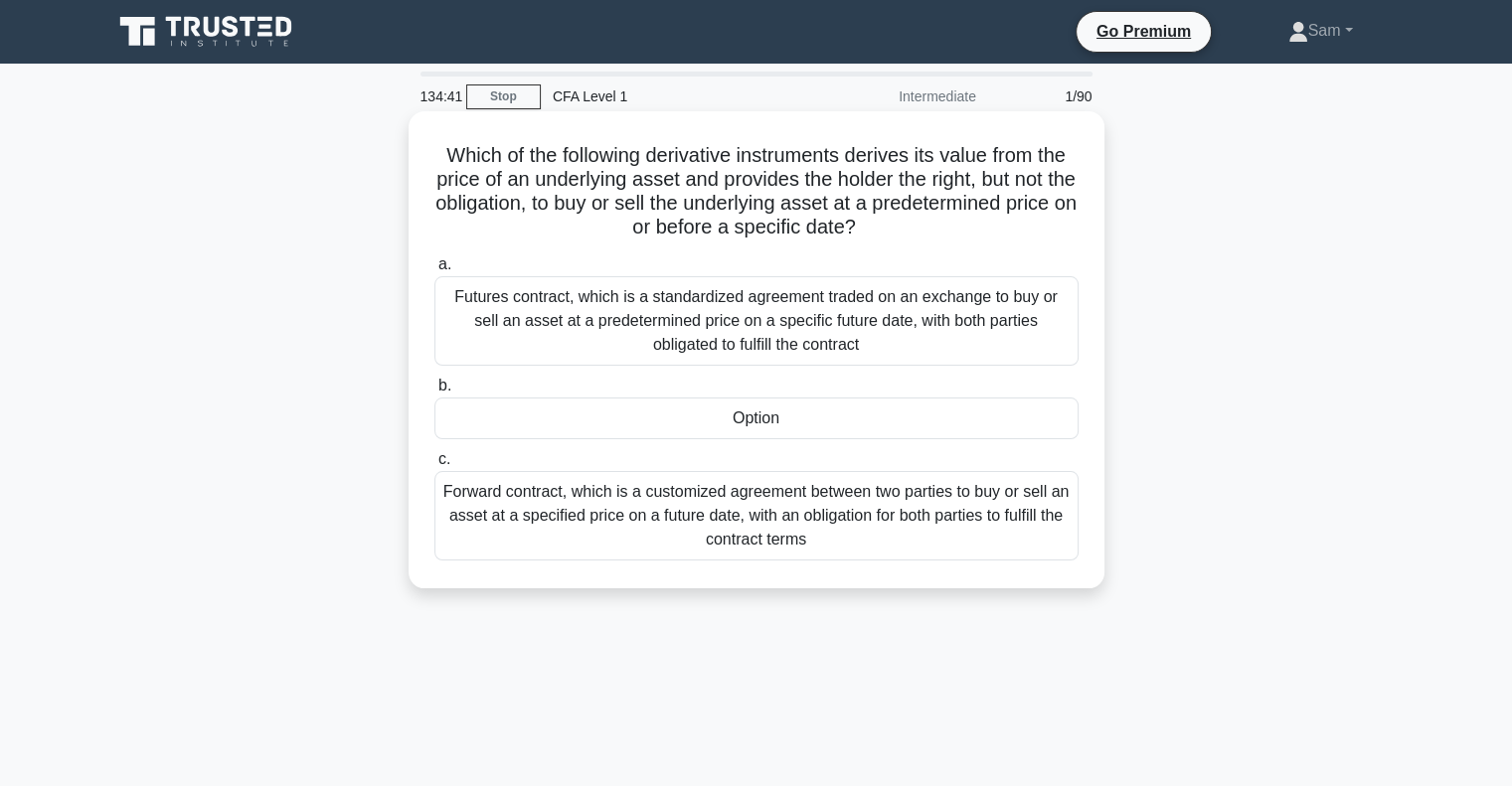 click on "Option" at bounding box center (756, 418) 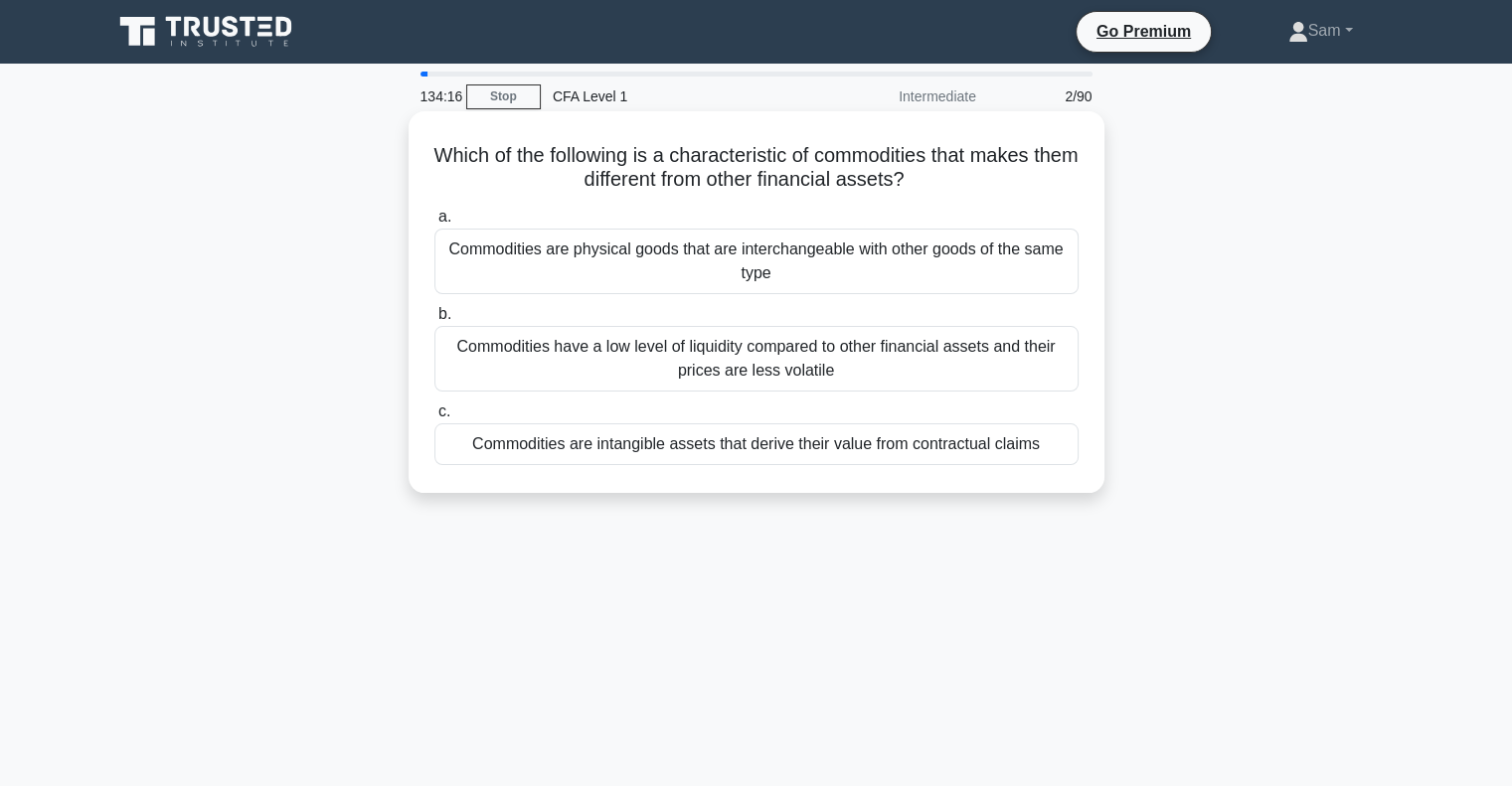 click on "Commodities are physical goods that are interchangeable with other goods of the same type" at bounding box center (756, 261) 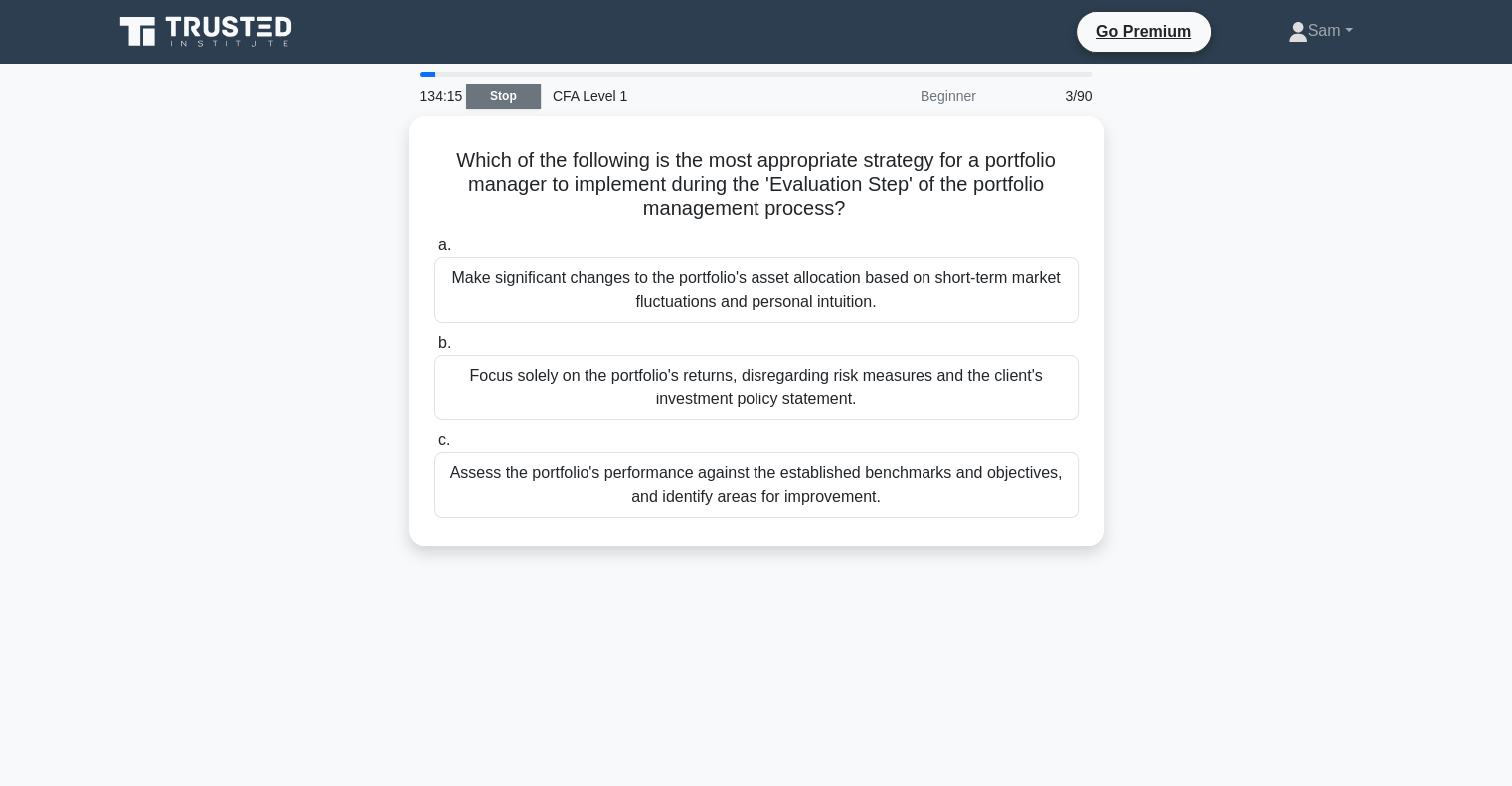 click on "134:15
Stop
CFA Level 1
Beginner
3/90" at bounding box center [756, 96] 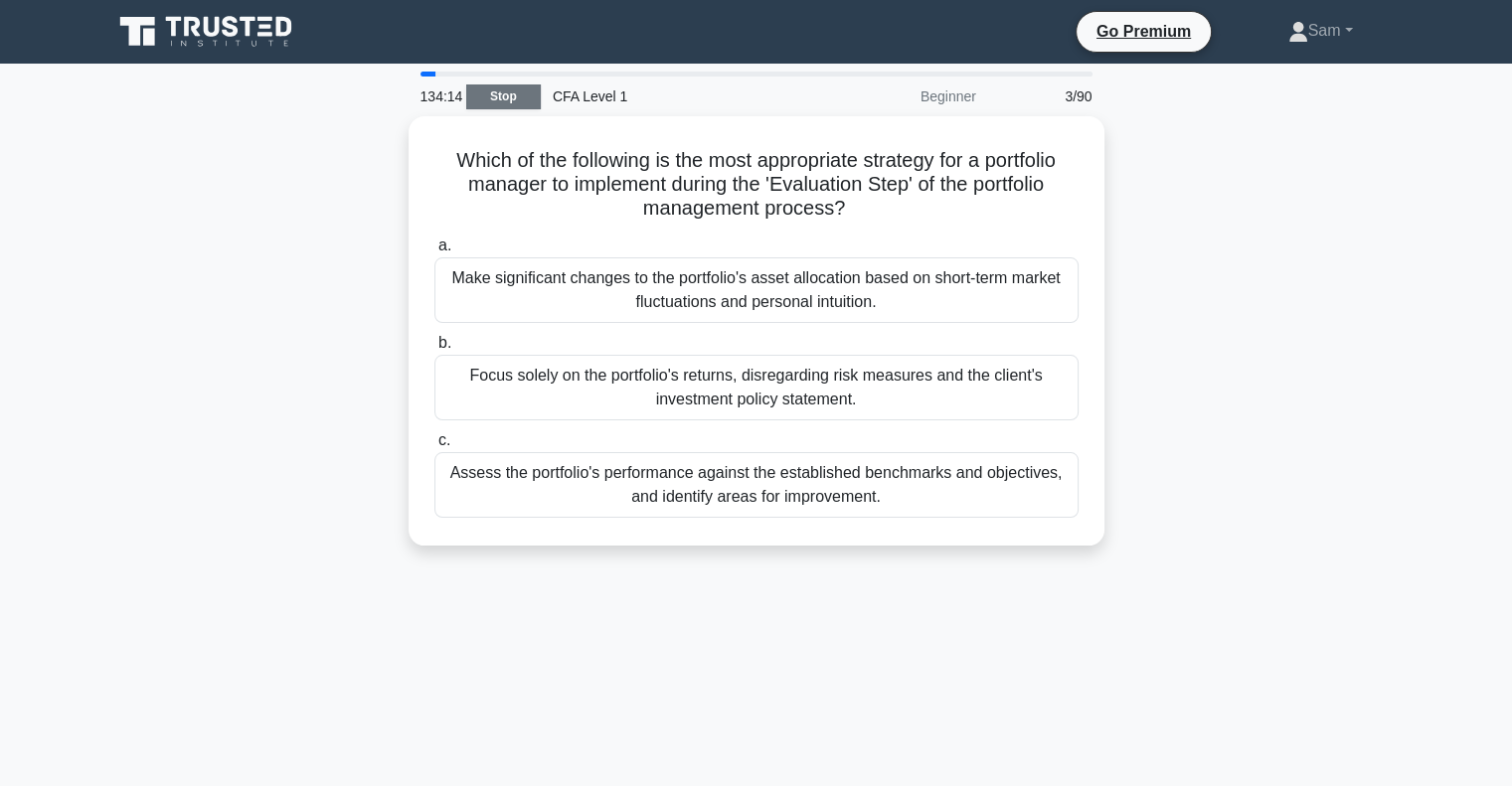 click on "Stop" at bounding box center (503, 96) 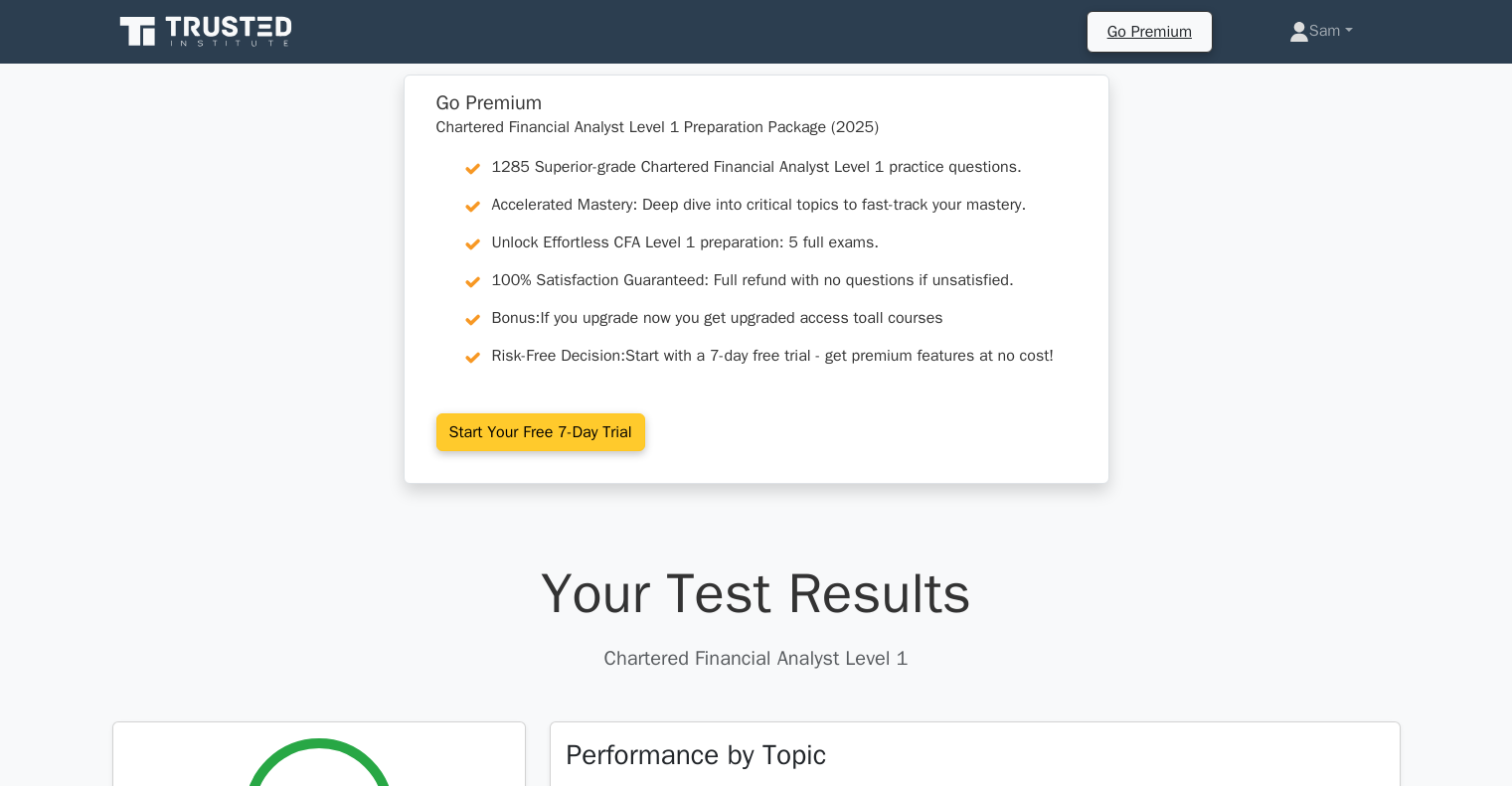scroll, scrollTop: 0, scrollLeft: 0, axis: both 